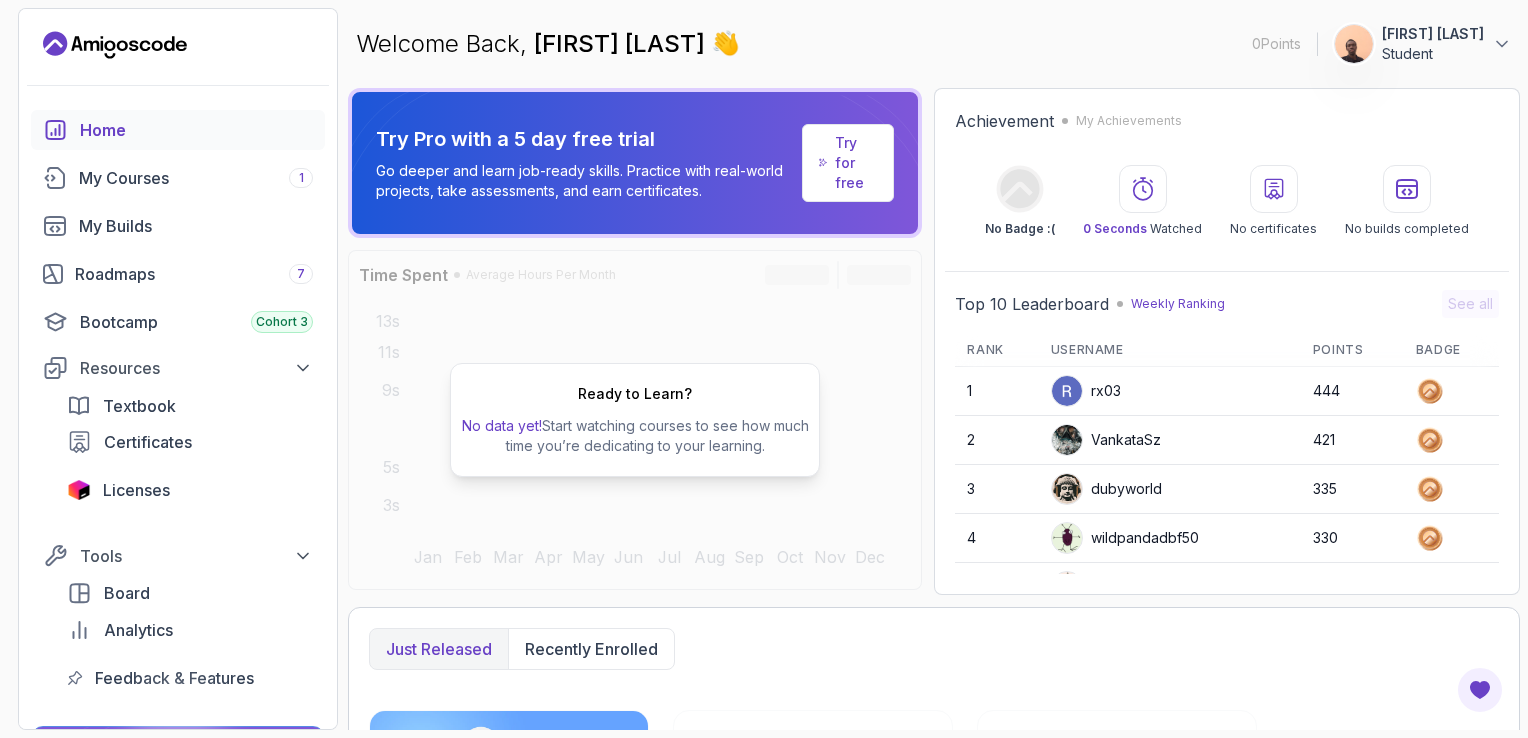 scroll, scrollTop: 0, scrollLeft: 0, axis: both 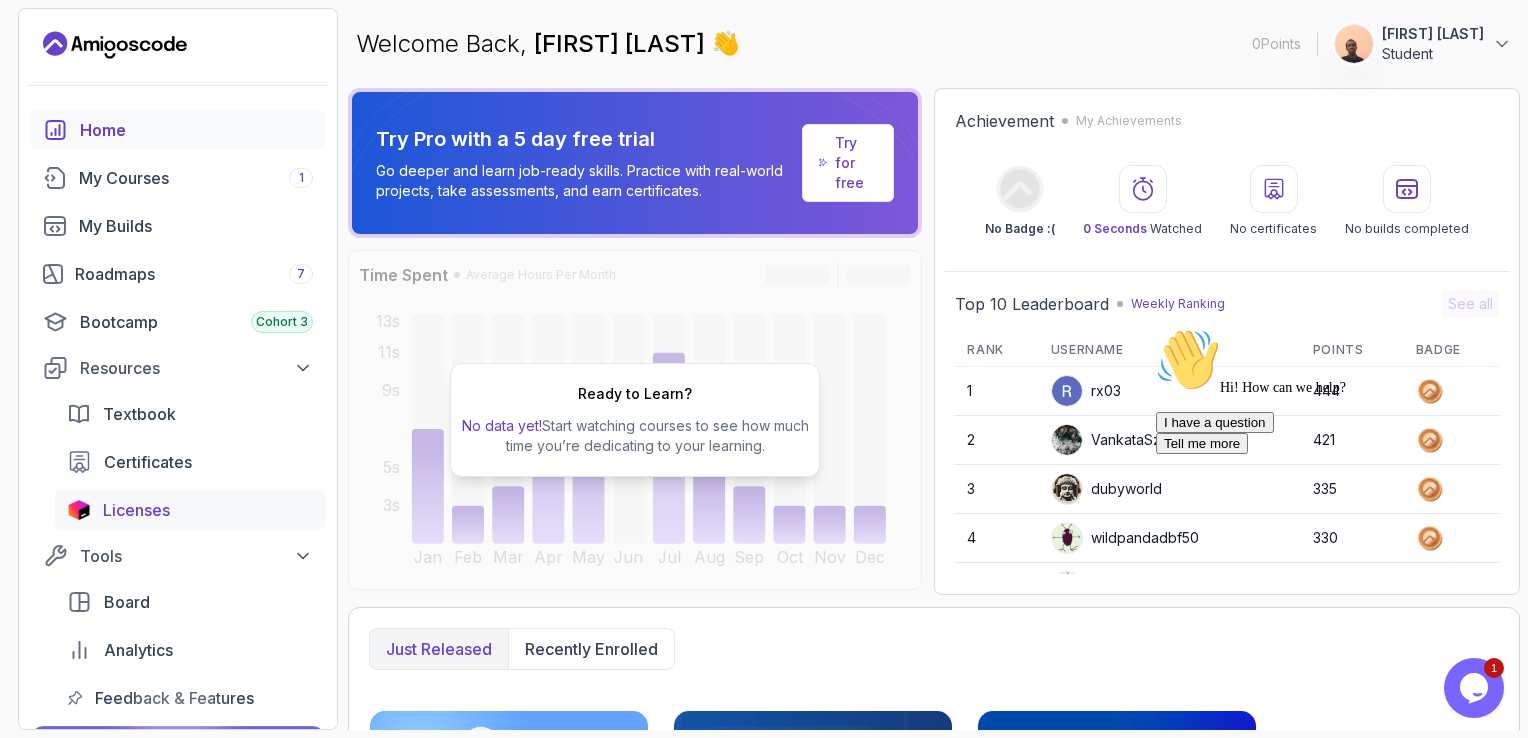 click on "Licenses" at bounding box center (136, 510) 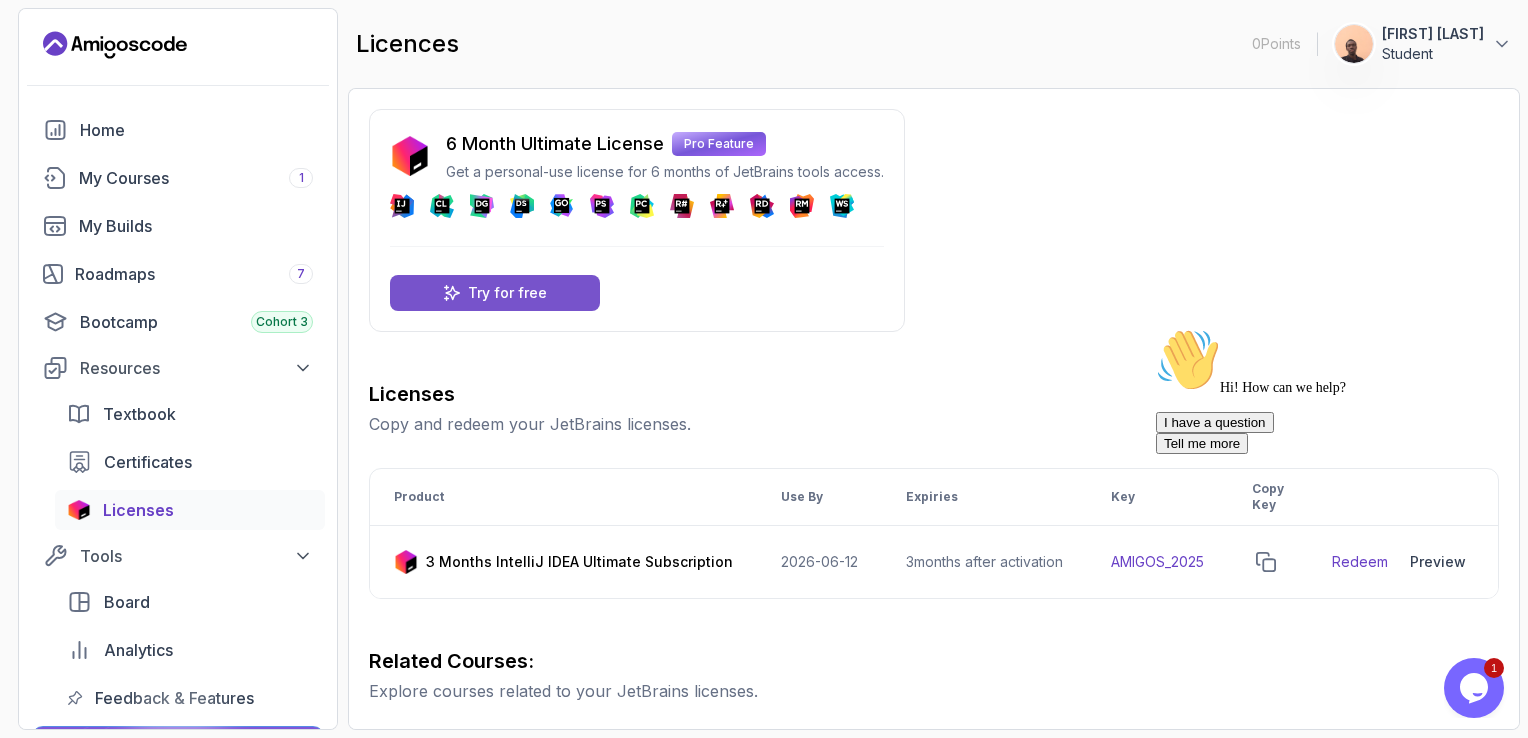 click 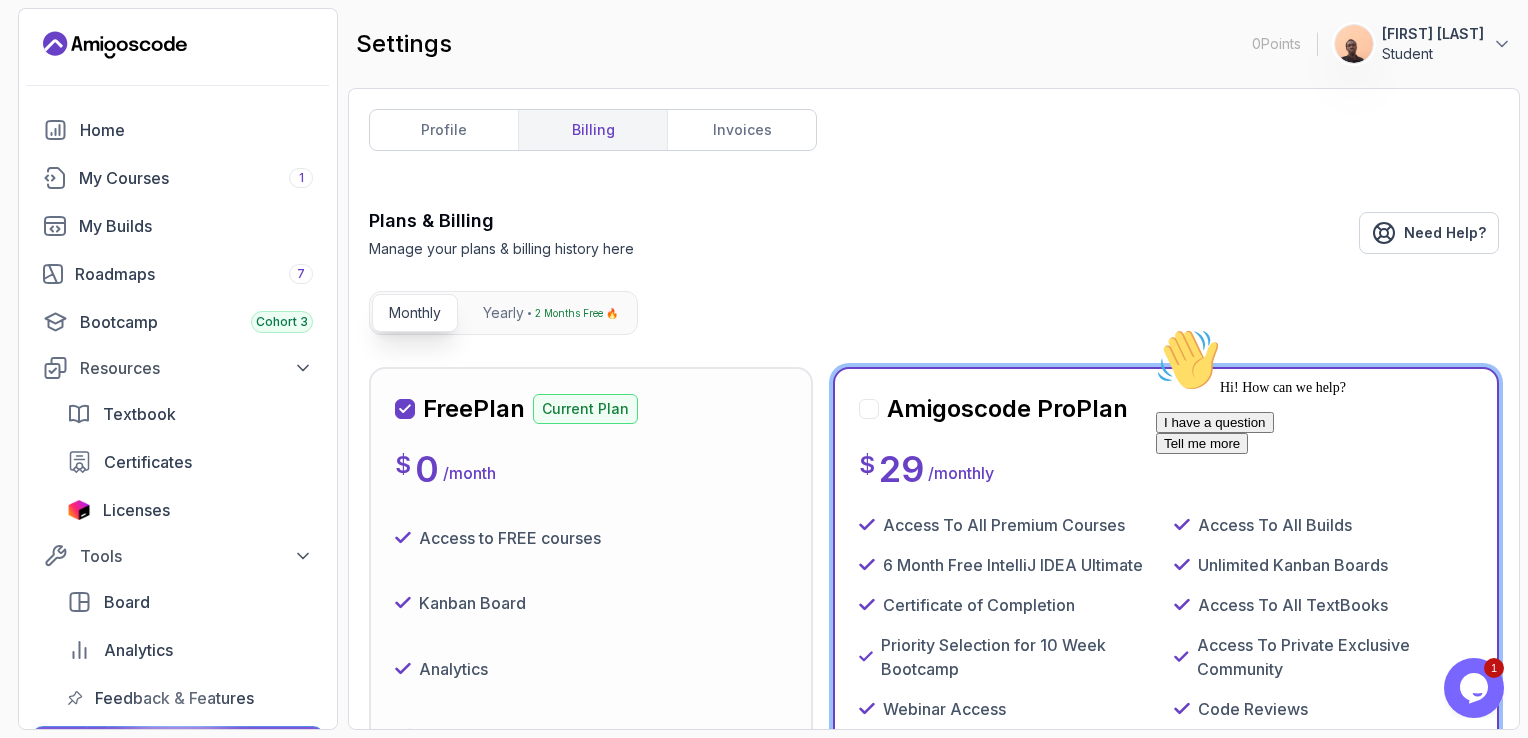 click on "$ 0 / month" at bounding box center (591, 469) 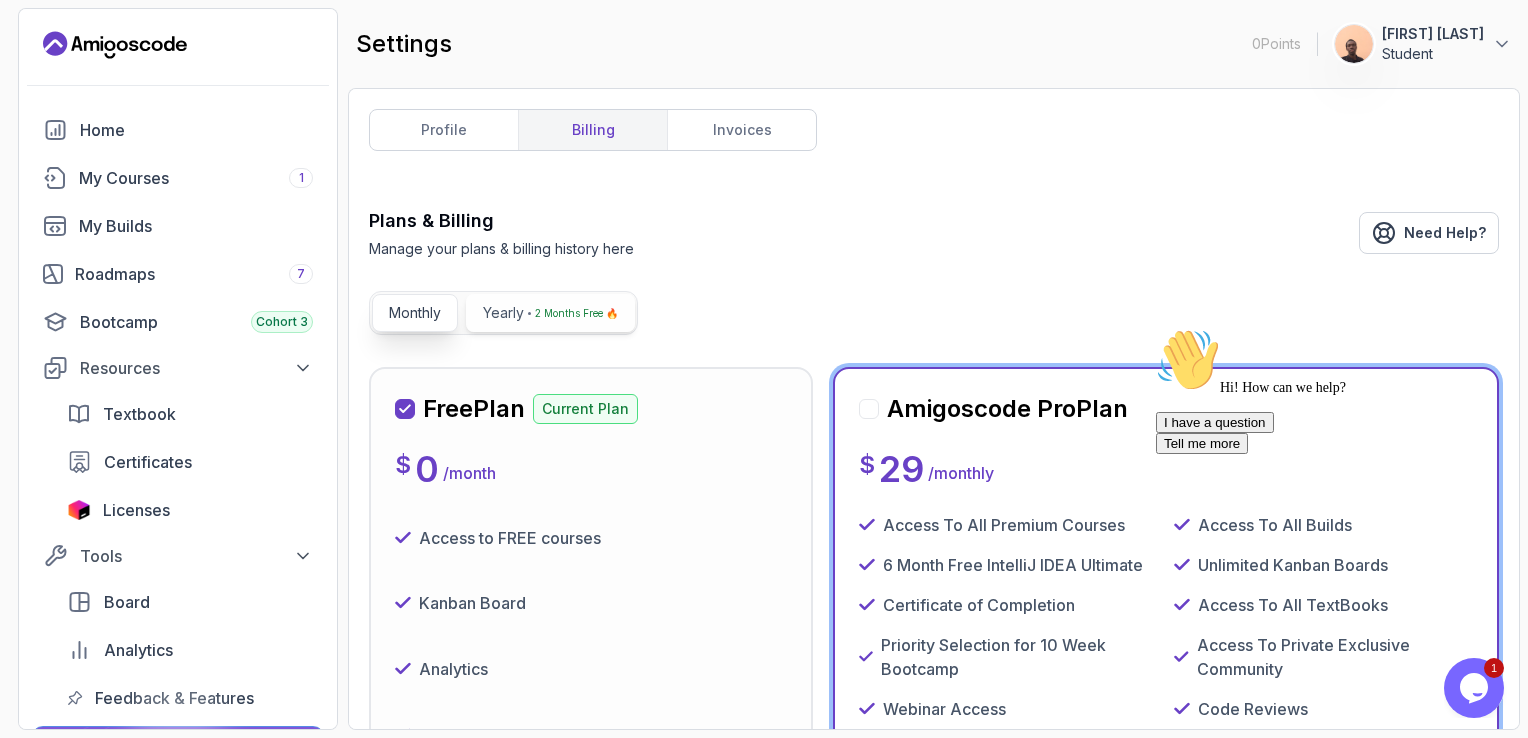 click on "Yearly" at bounding box center (503, 313) 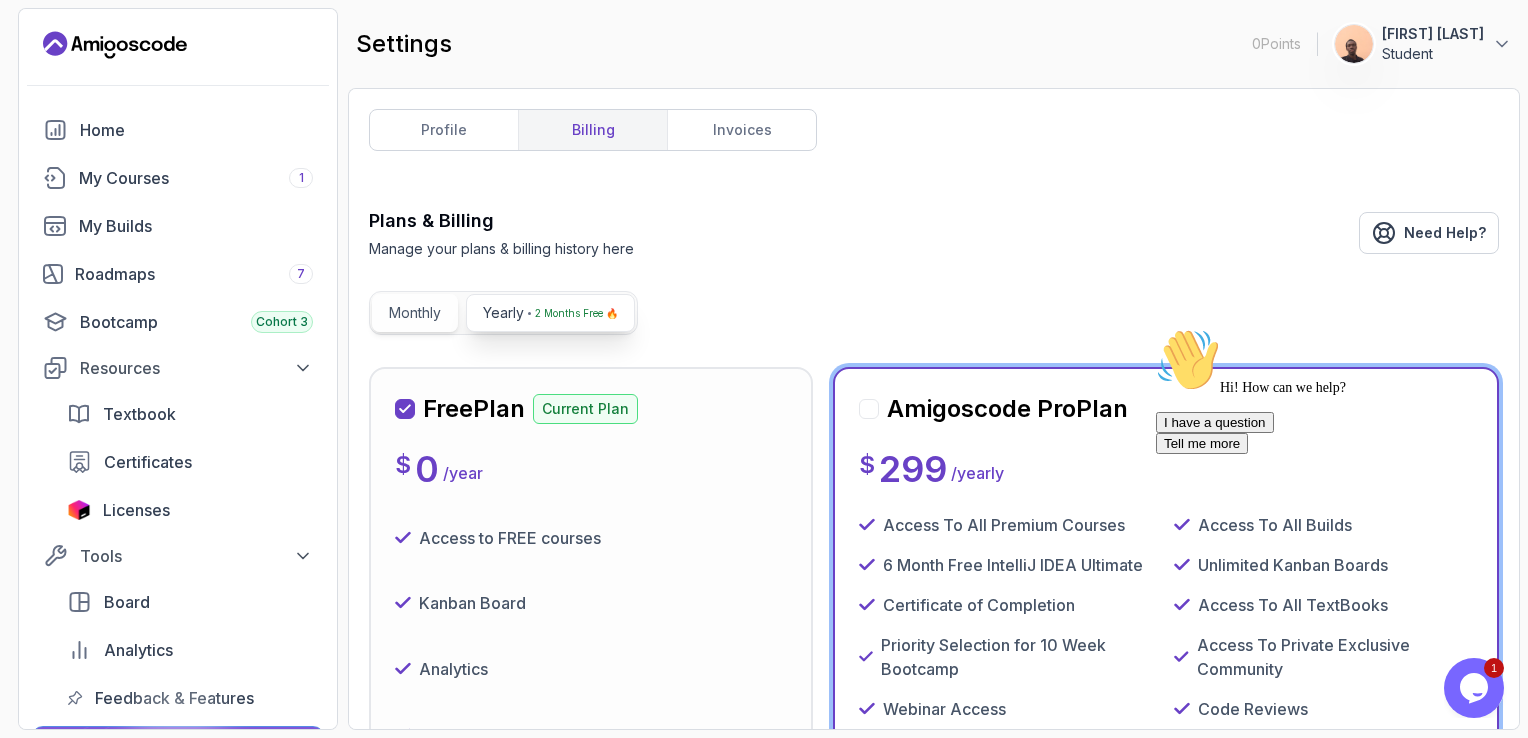 click on "Monthly" at bounding box center [415, 313] 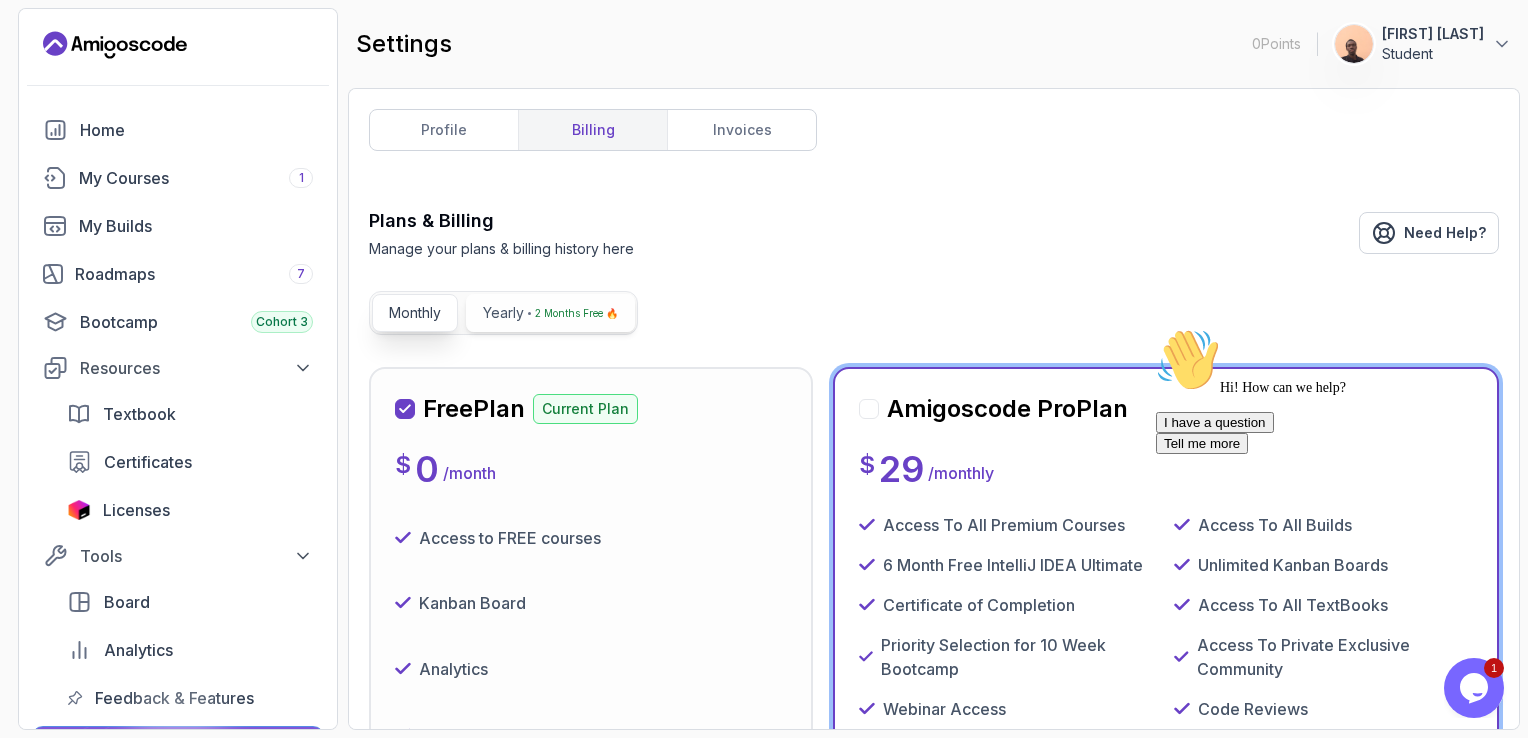 click on "Yearly 2 Months Free 🔥" at bounding box center [550, 313] 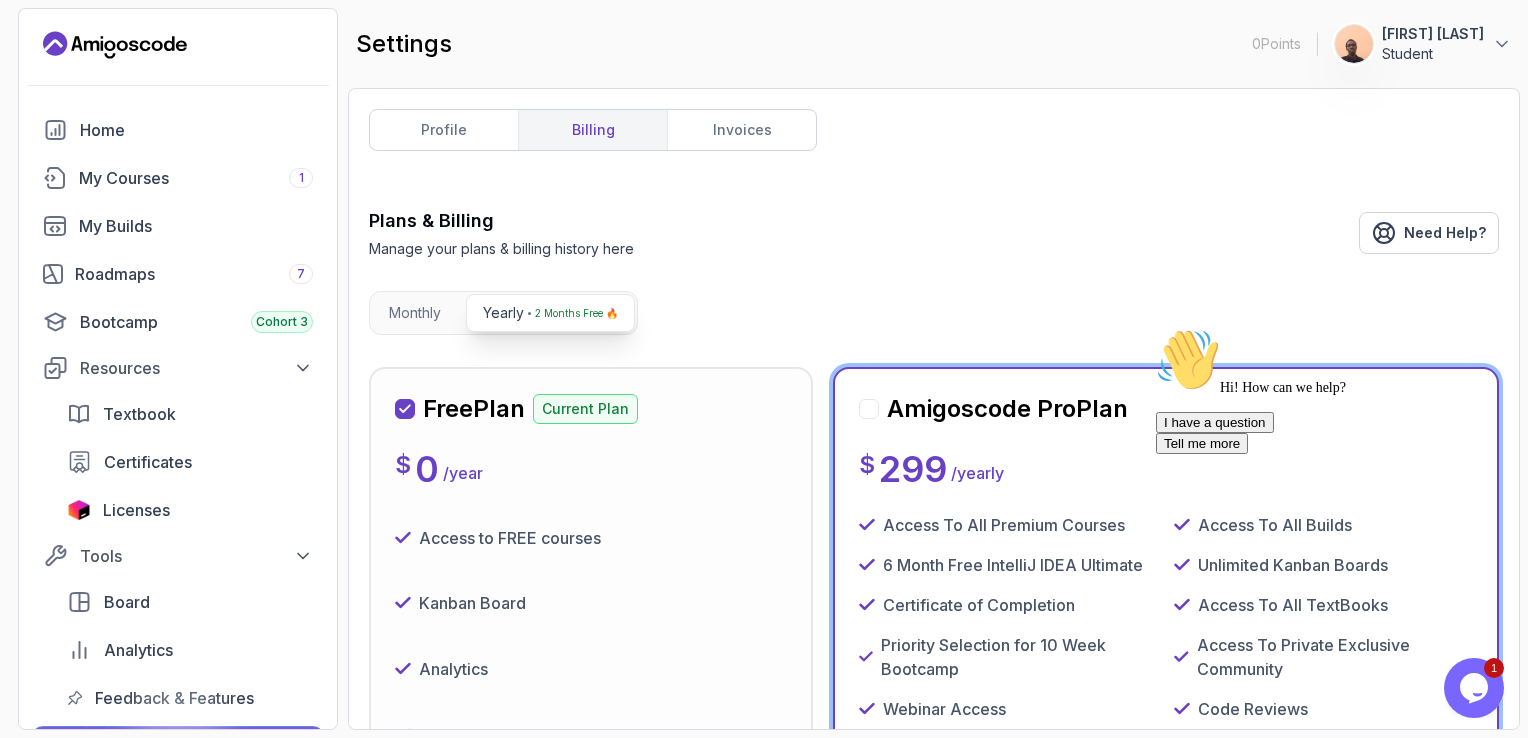 click on "Free  Plan" at bounding box center (474, 409) 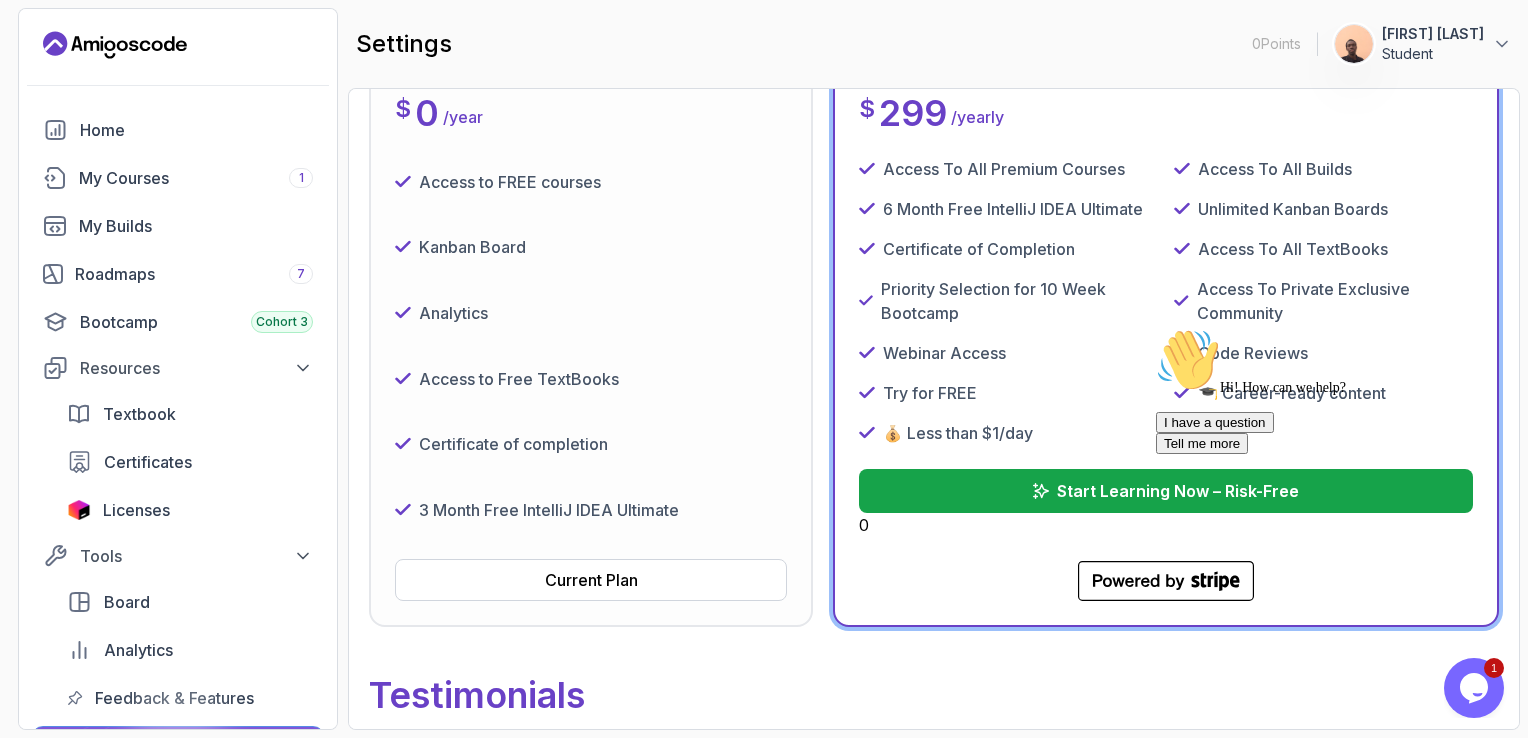 scroll, scrollTop: 360, scrollLeft: 0, axis: vertical 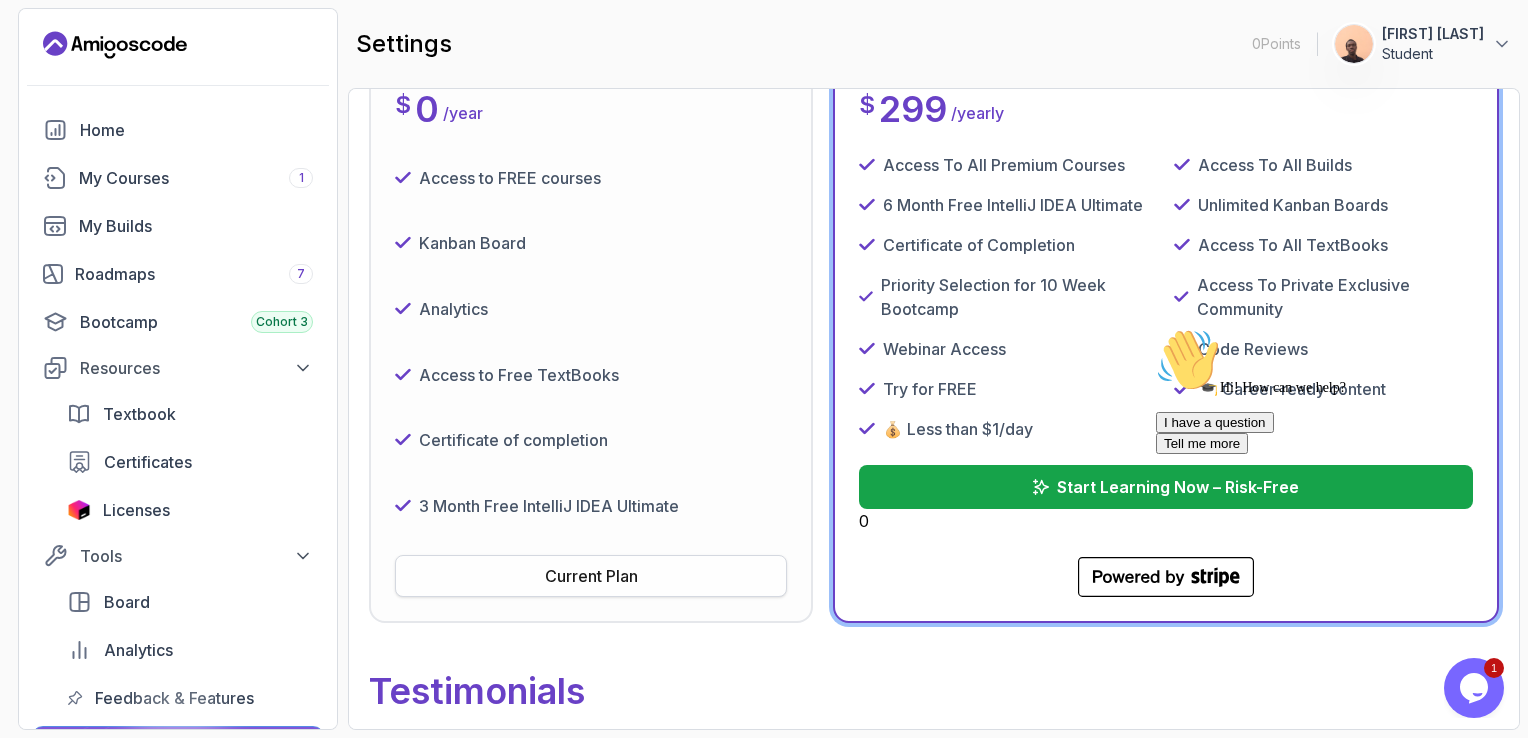 click on "Current Plan" at bounding box center (591, 576) 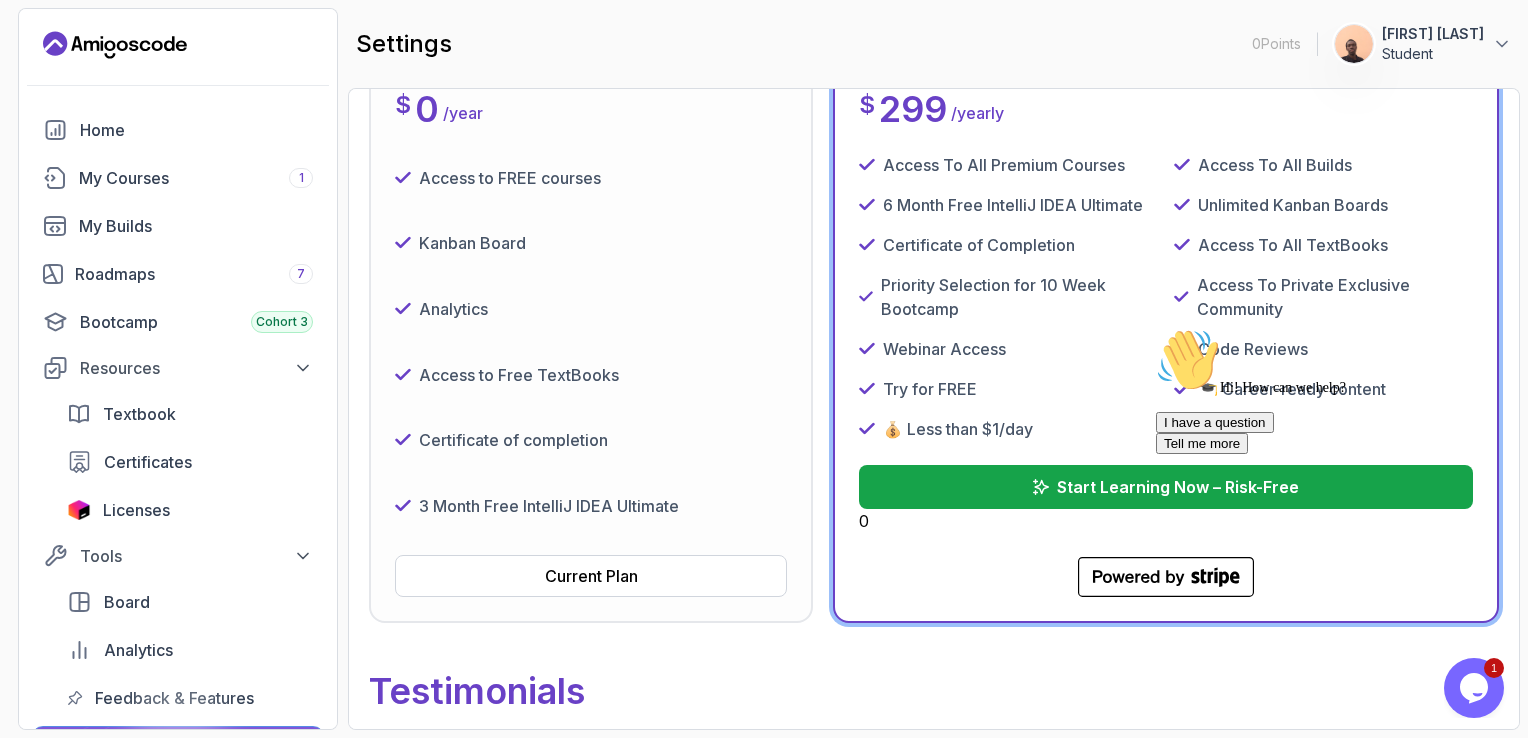 type 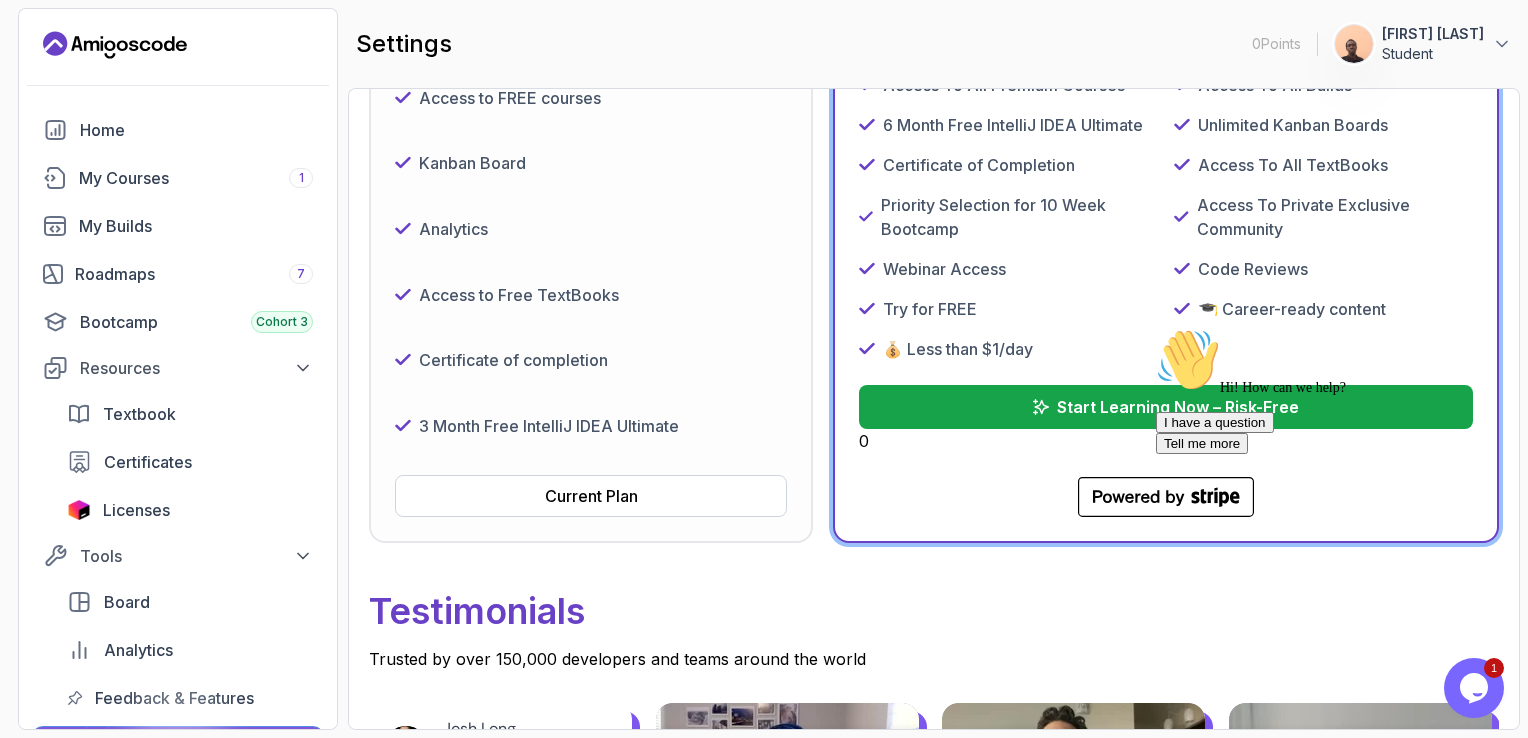 scroll, scrollTop: 480, scrollLeft: 0, axis: vertical 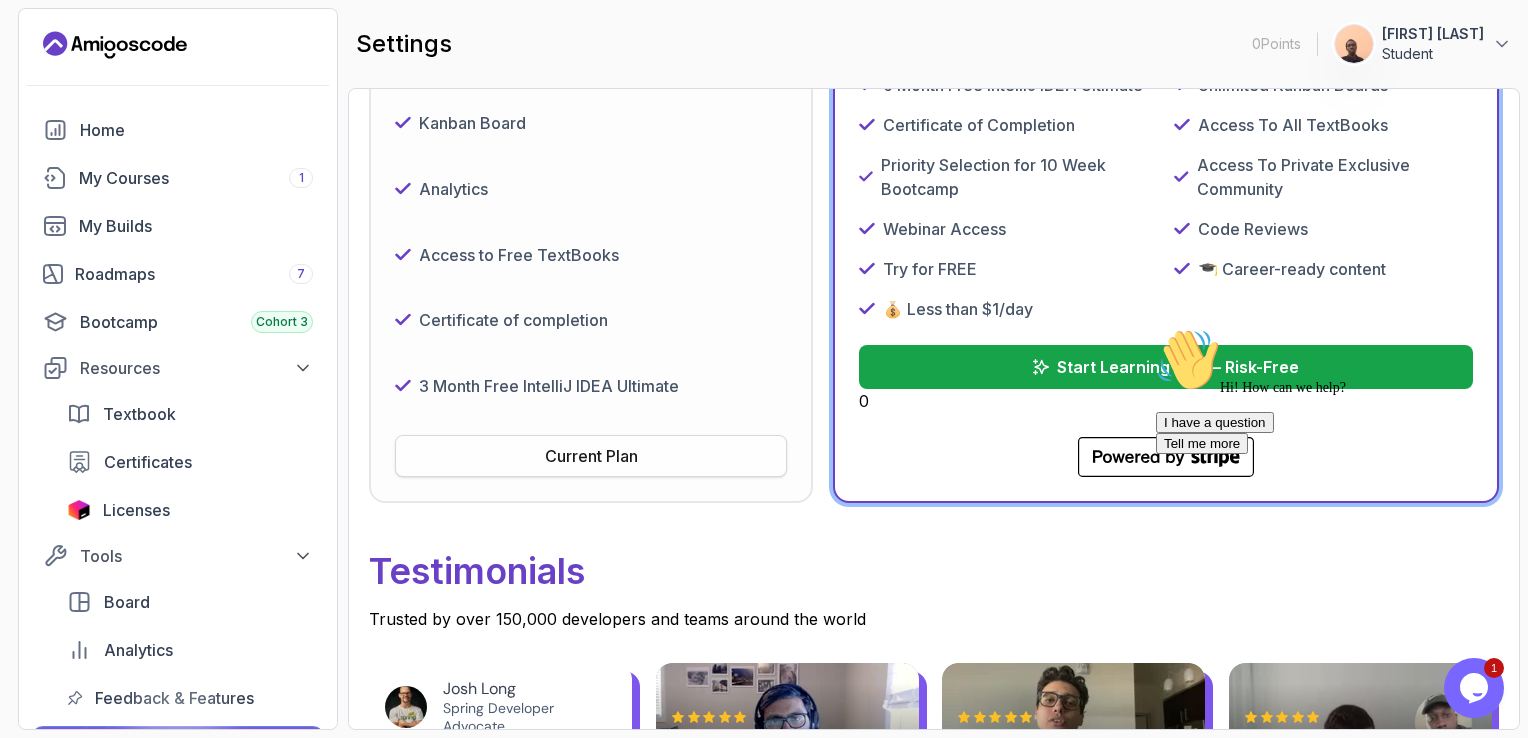 click on "Current Plan" at bounding box center [591, 456] 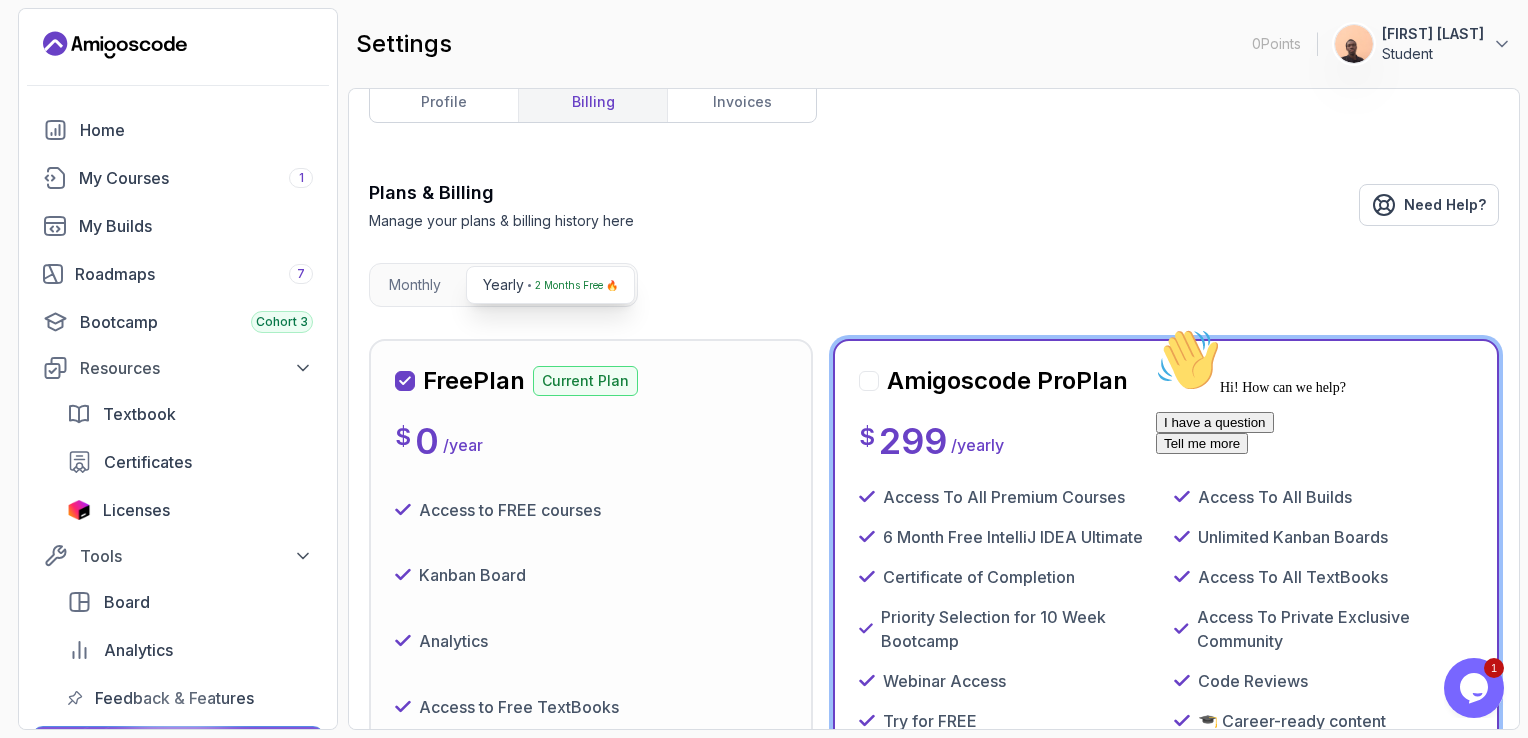 scroll, scrollTop: 0, scrollLeft: 0, axis: both 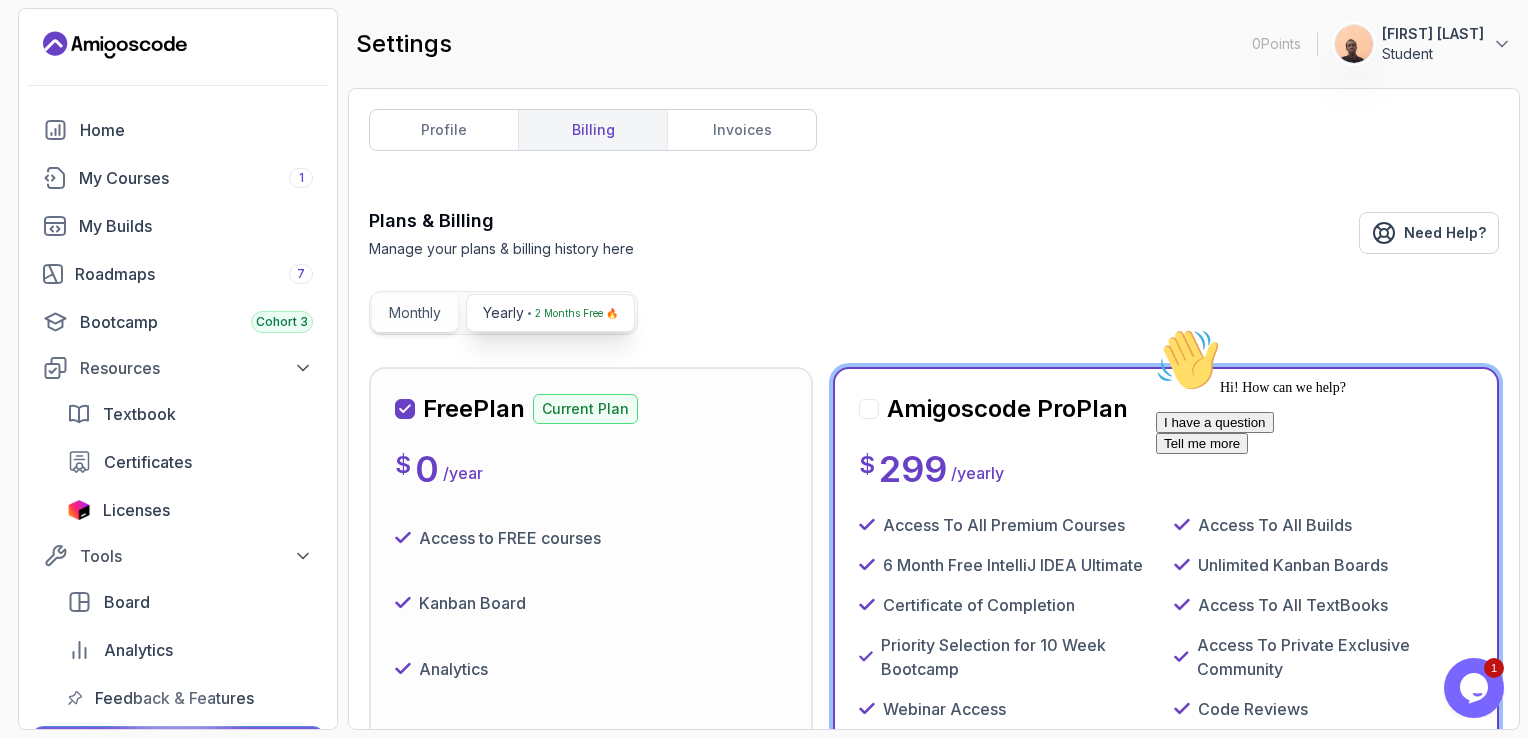 click on "Monthly" at bounding box center [415, 313] 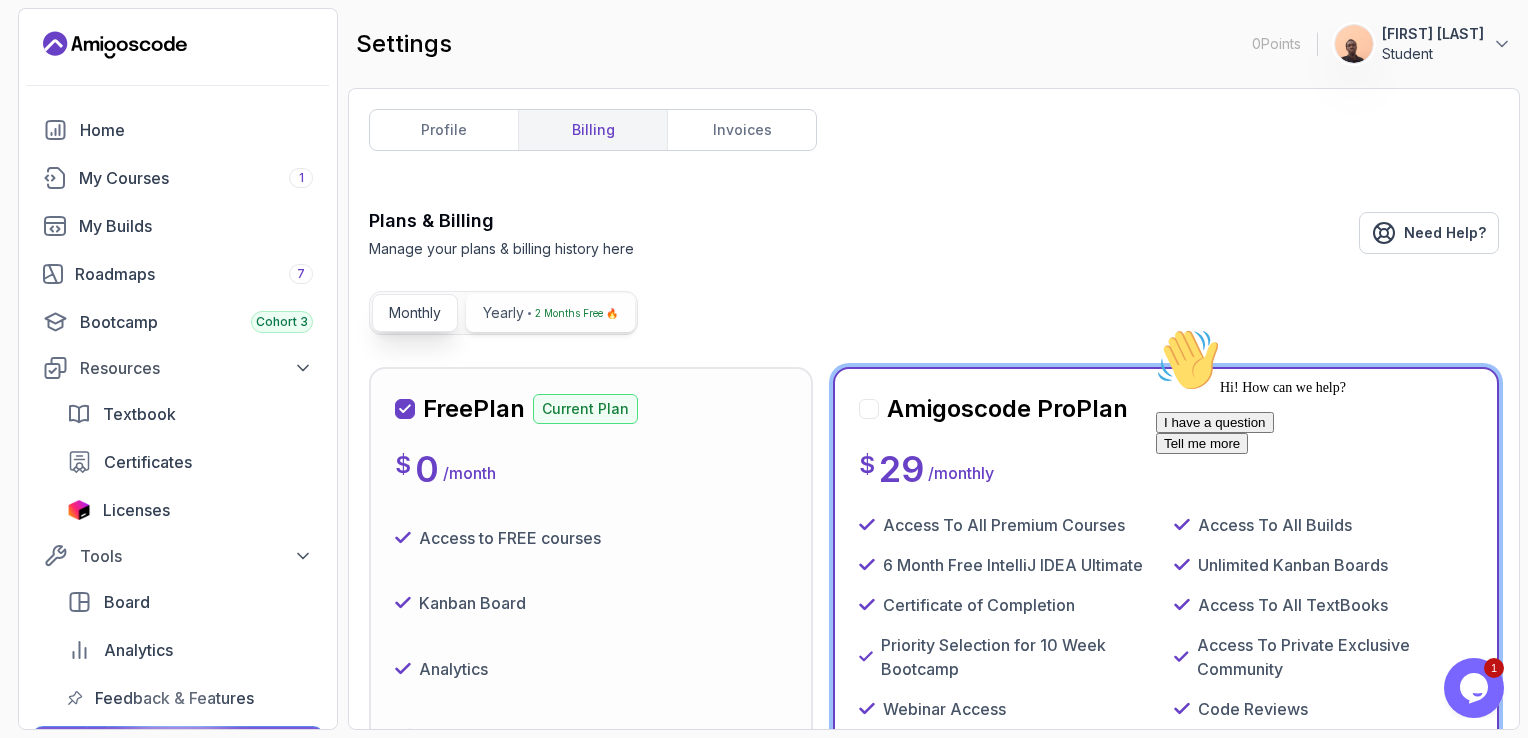 click on "Yearly" at bounding box center (503, 313) 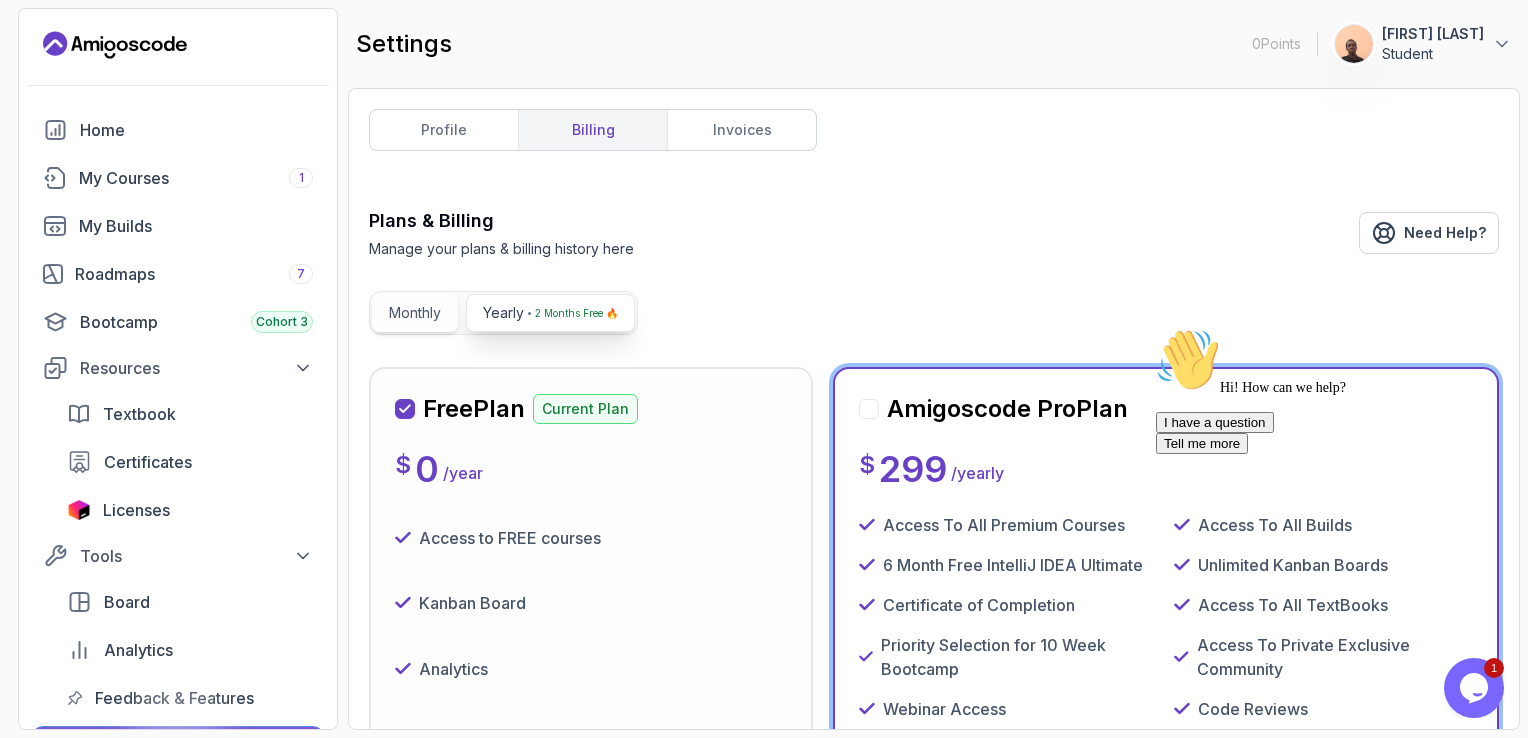 click on "Monthly" at bounding box center (415, 313) 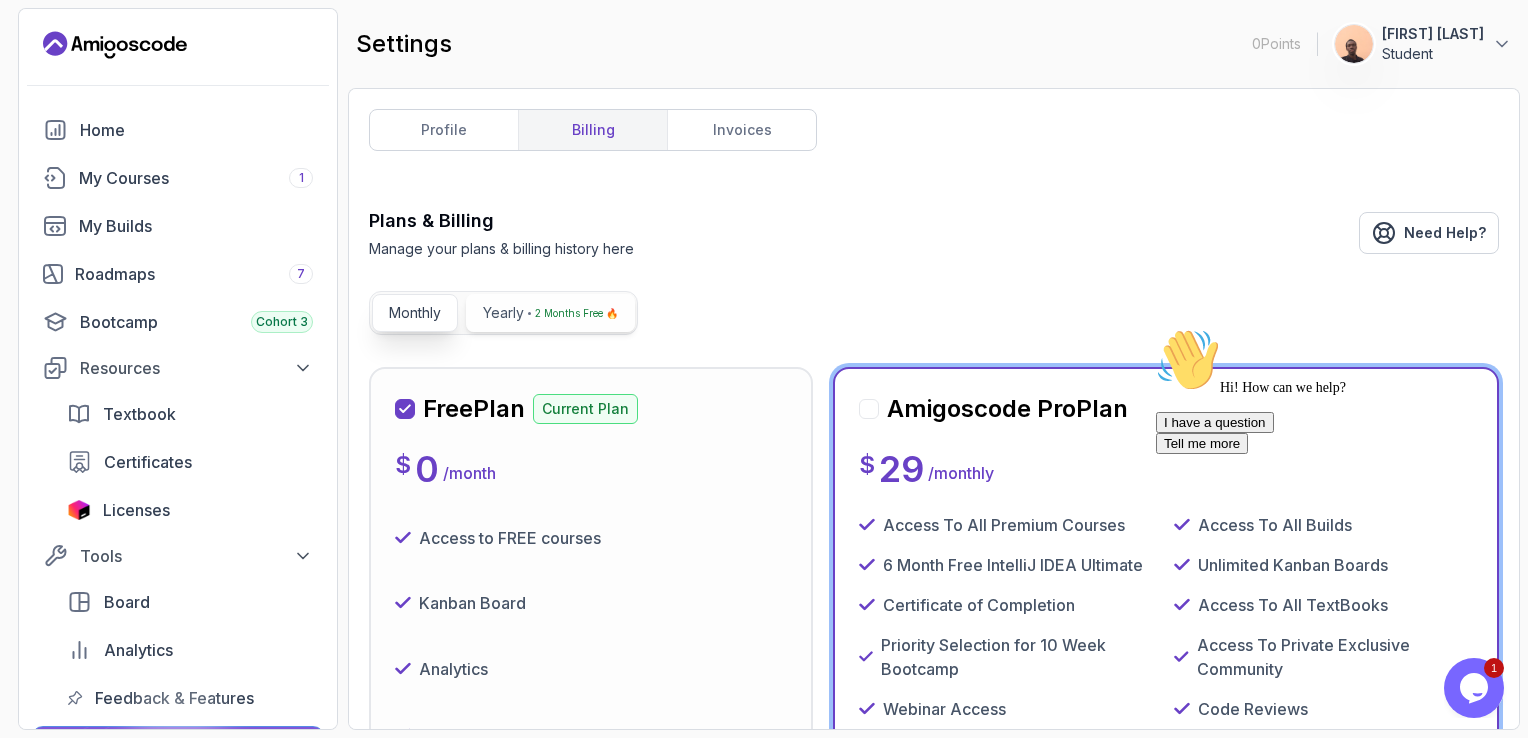 click on "2 Months Free 🔥" at bounding box center [576, 313] 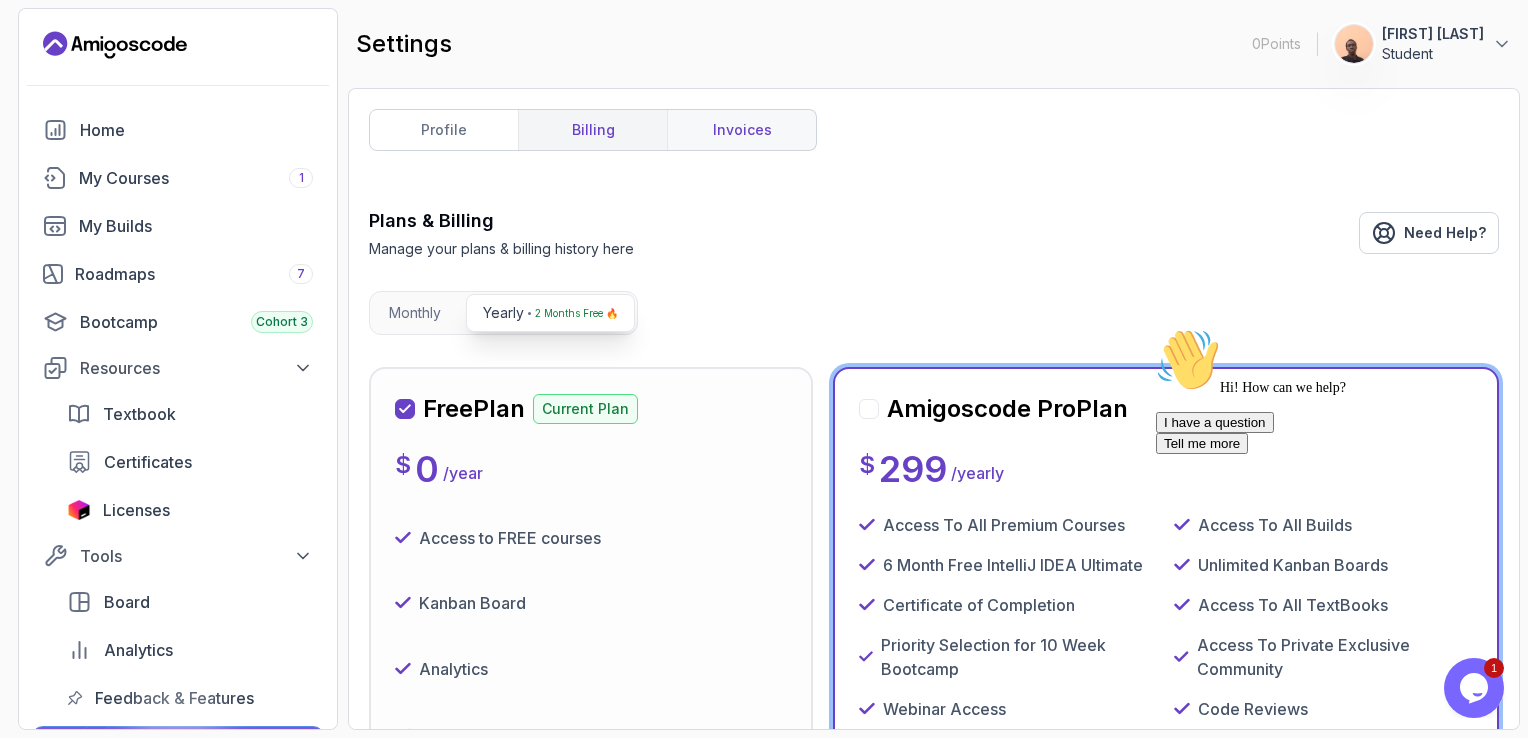 click on "invoices" at bounding box center [741, 130] 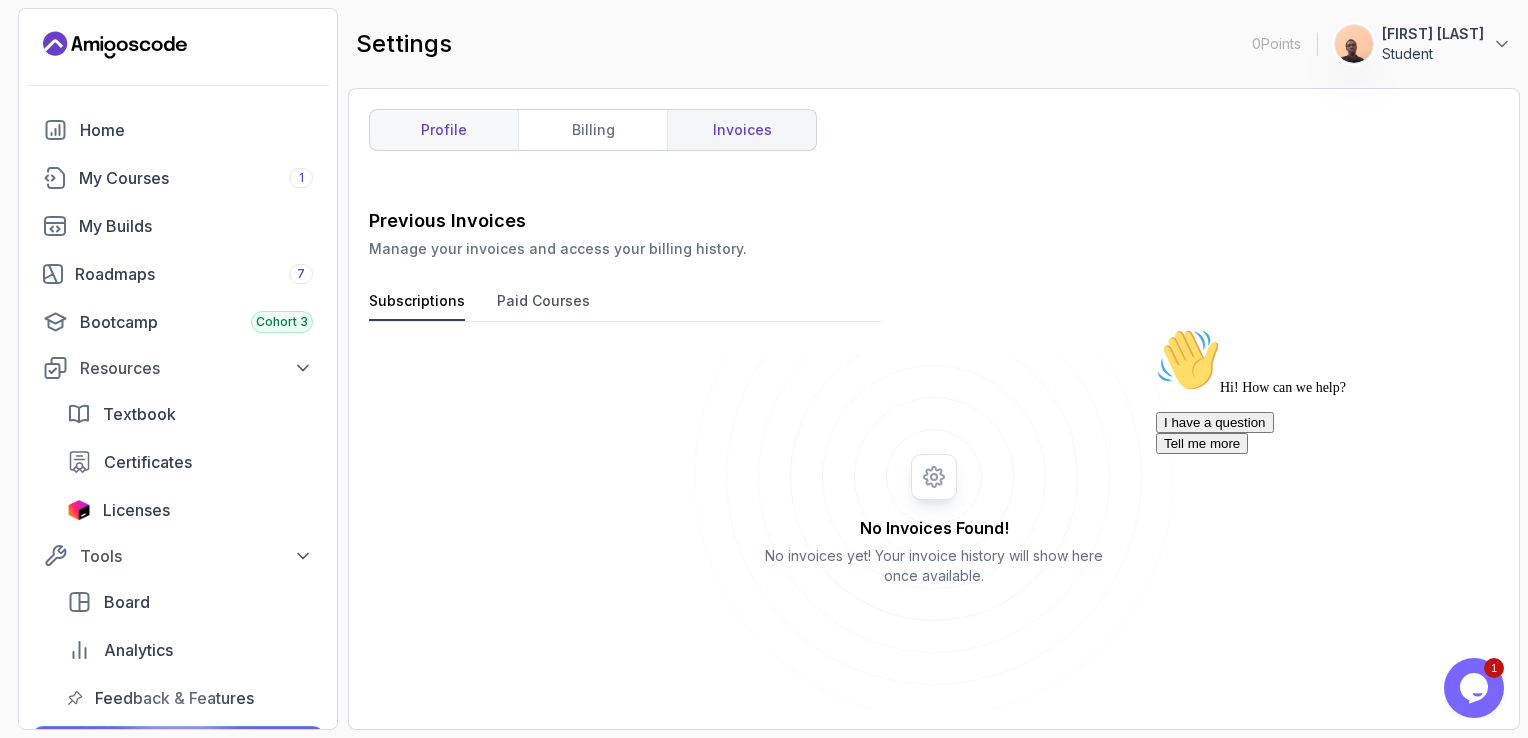 click on "profile" at bounding box center (444, 130) 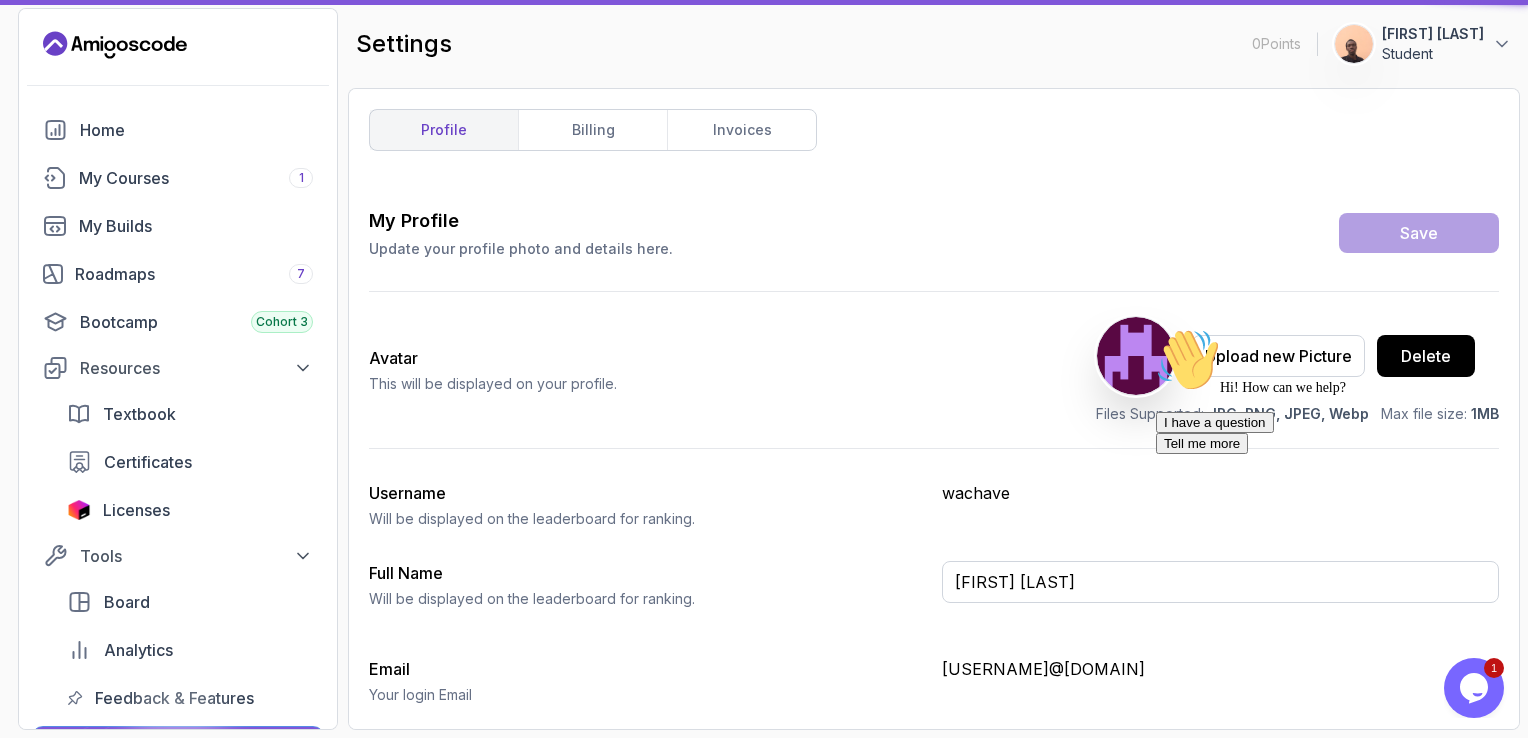 type on "Student" 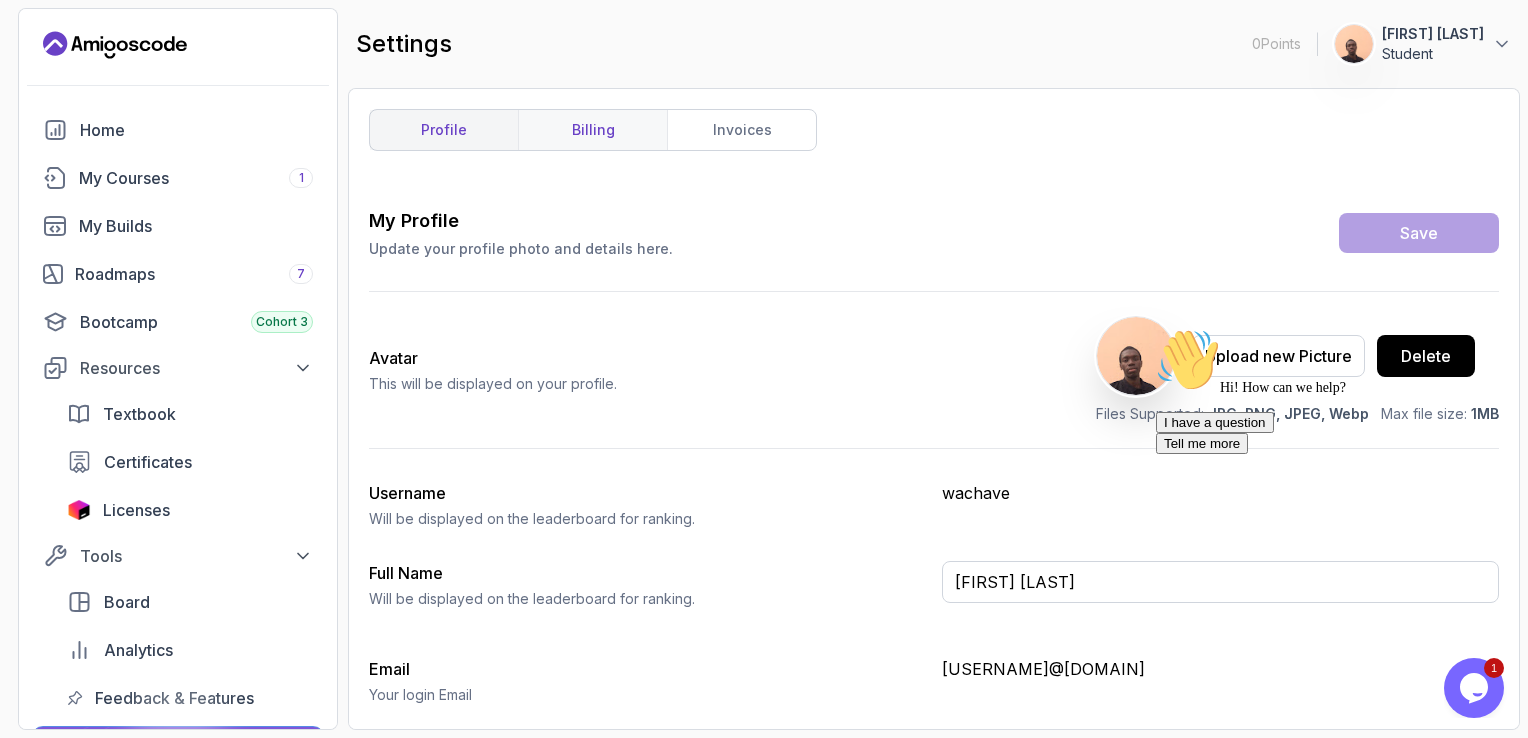 click on "billing" at bounding box center (592, 130) 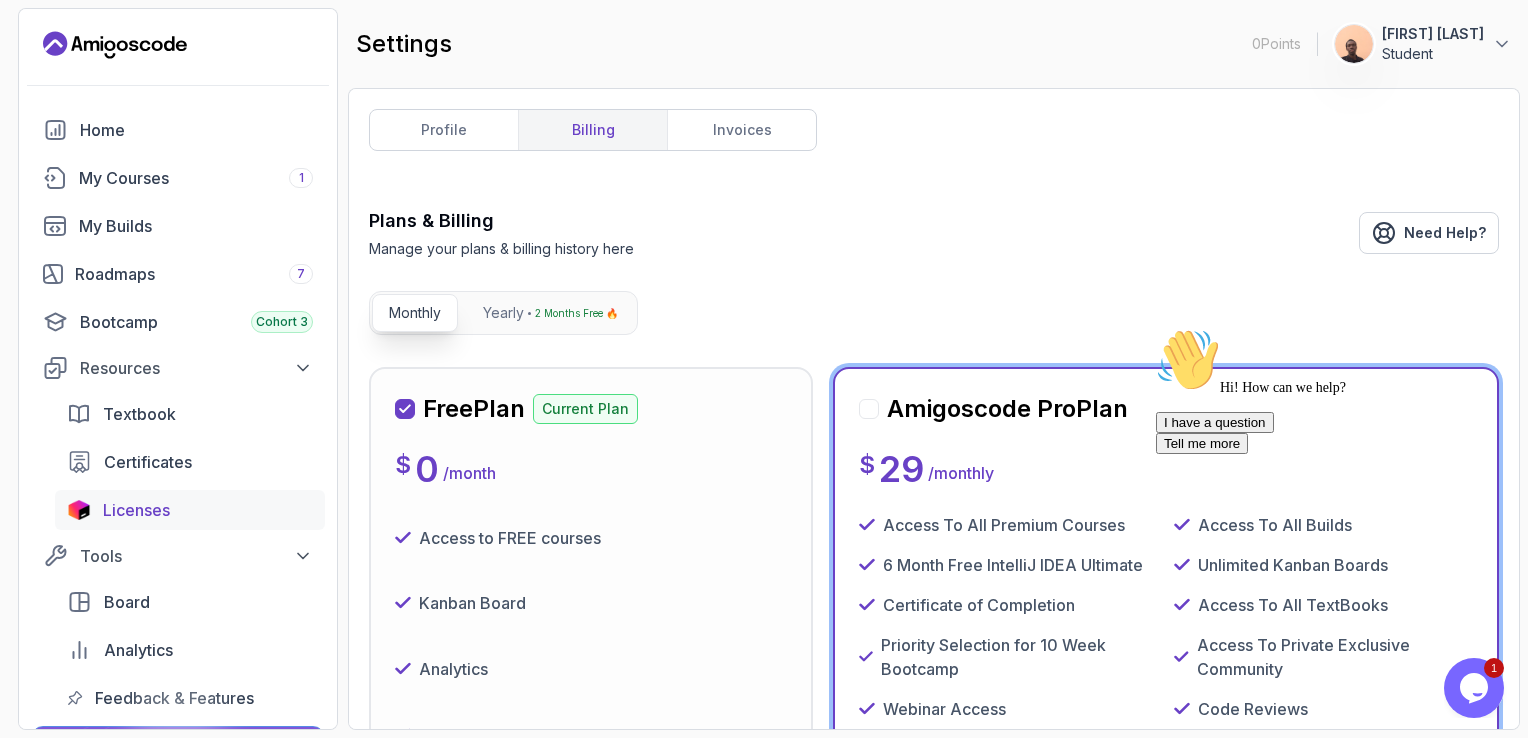 click on "Licenses" at bounding box center [136, 510] 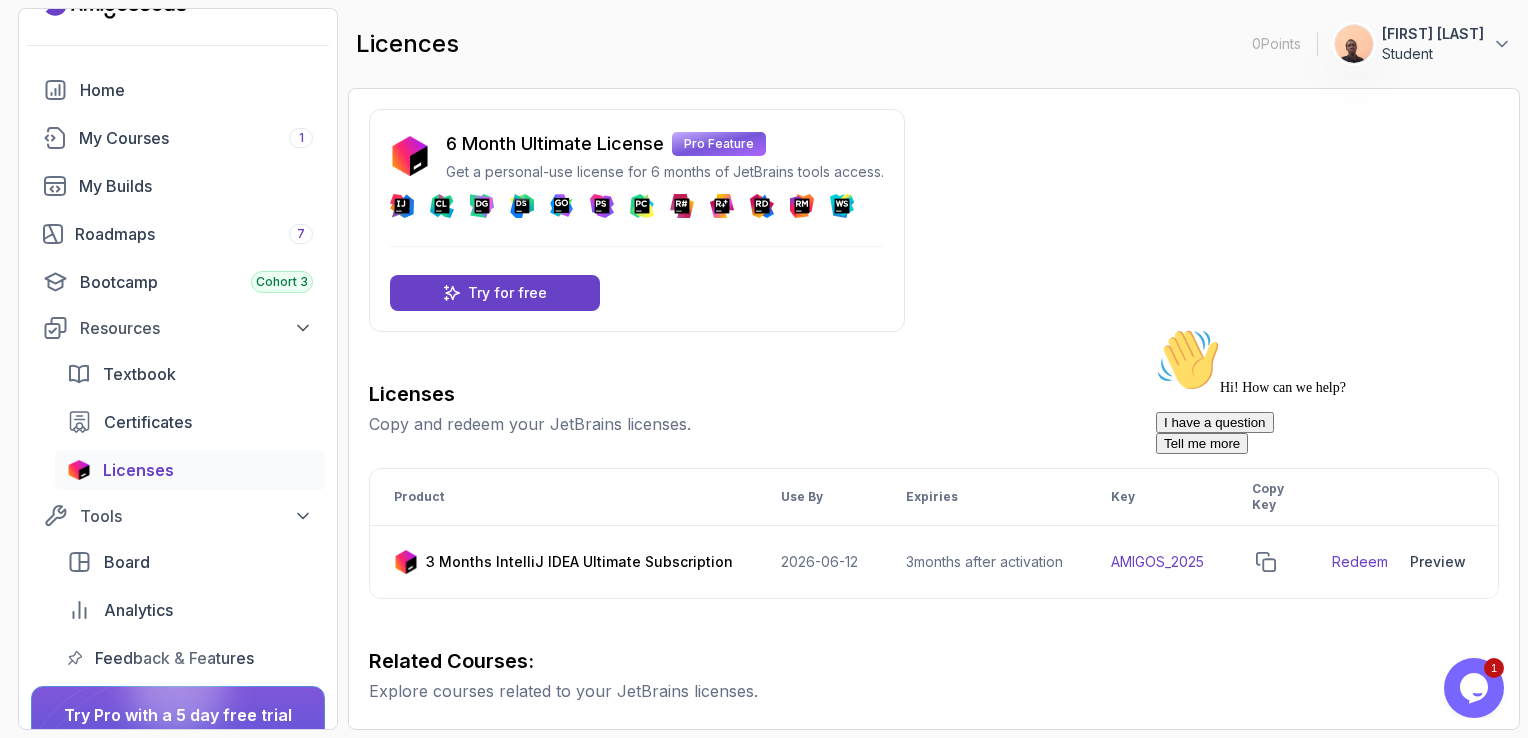 scroll, scrollTop: 80, scrollLeft: 0, axis: vertical 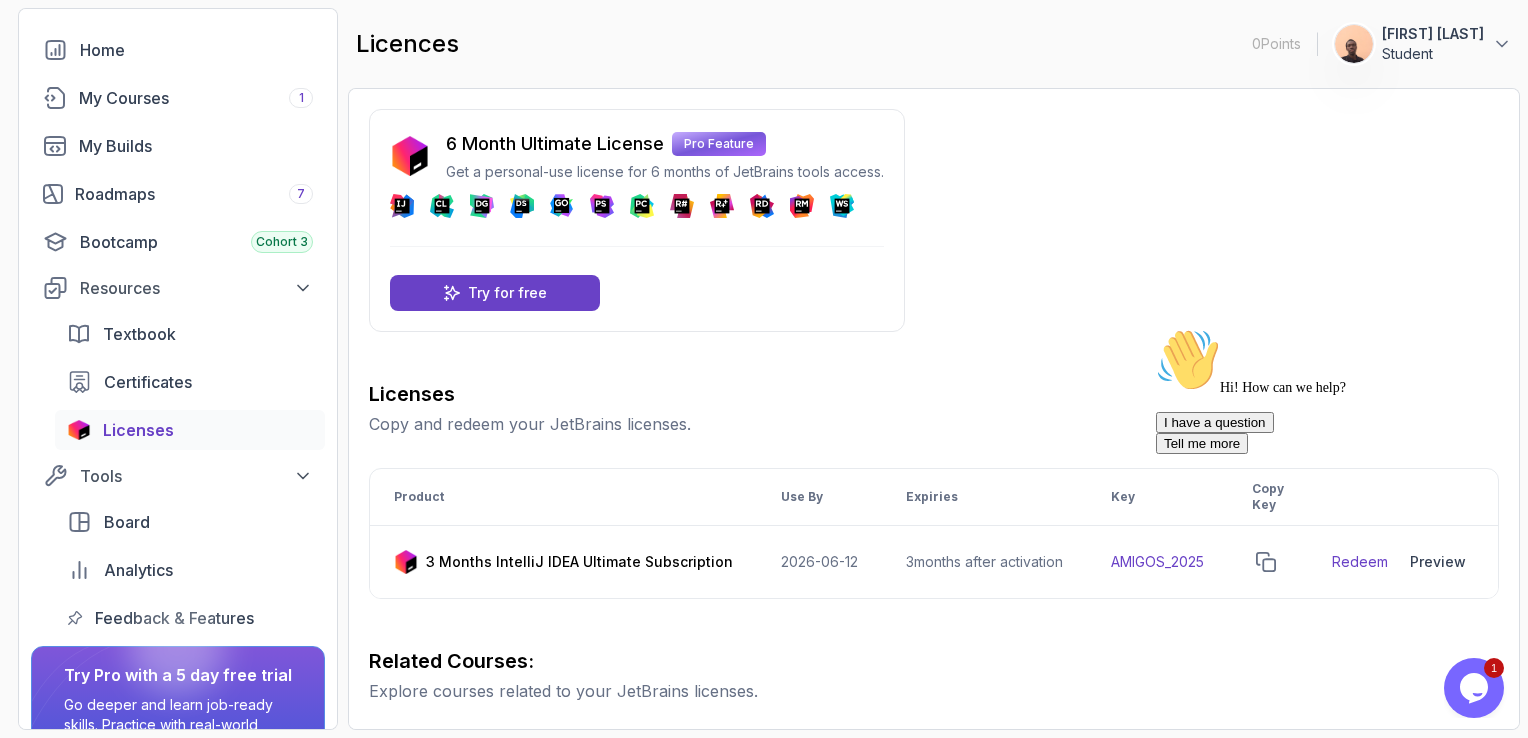 click on "Hi! How can we help? I have a question Tell me more" at bounding box center [1336, 391] 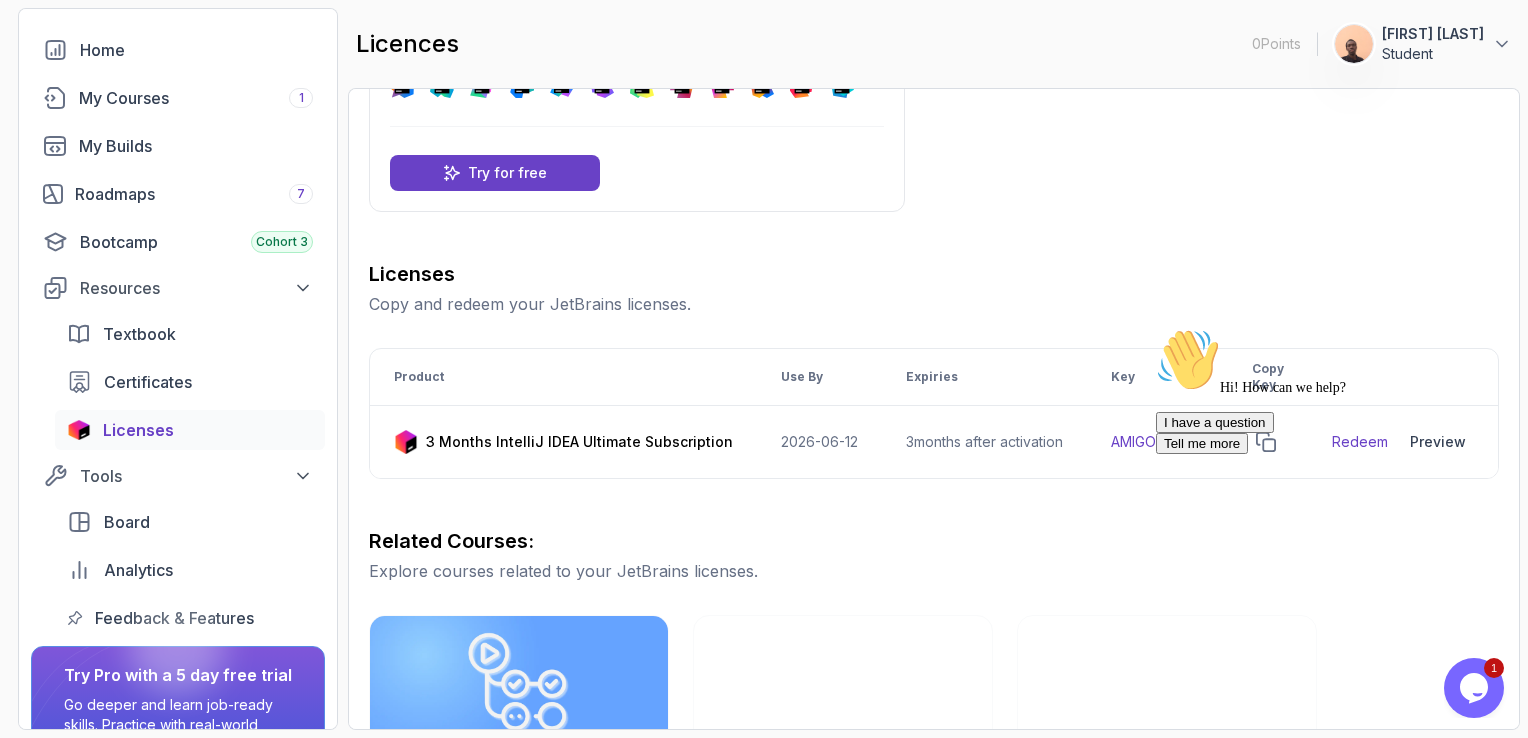 scroll, scrollTop: 160, scrollLeft: 0, axis: vertical 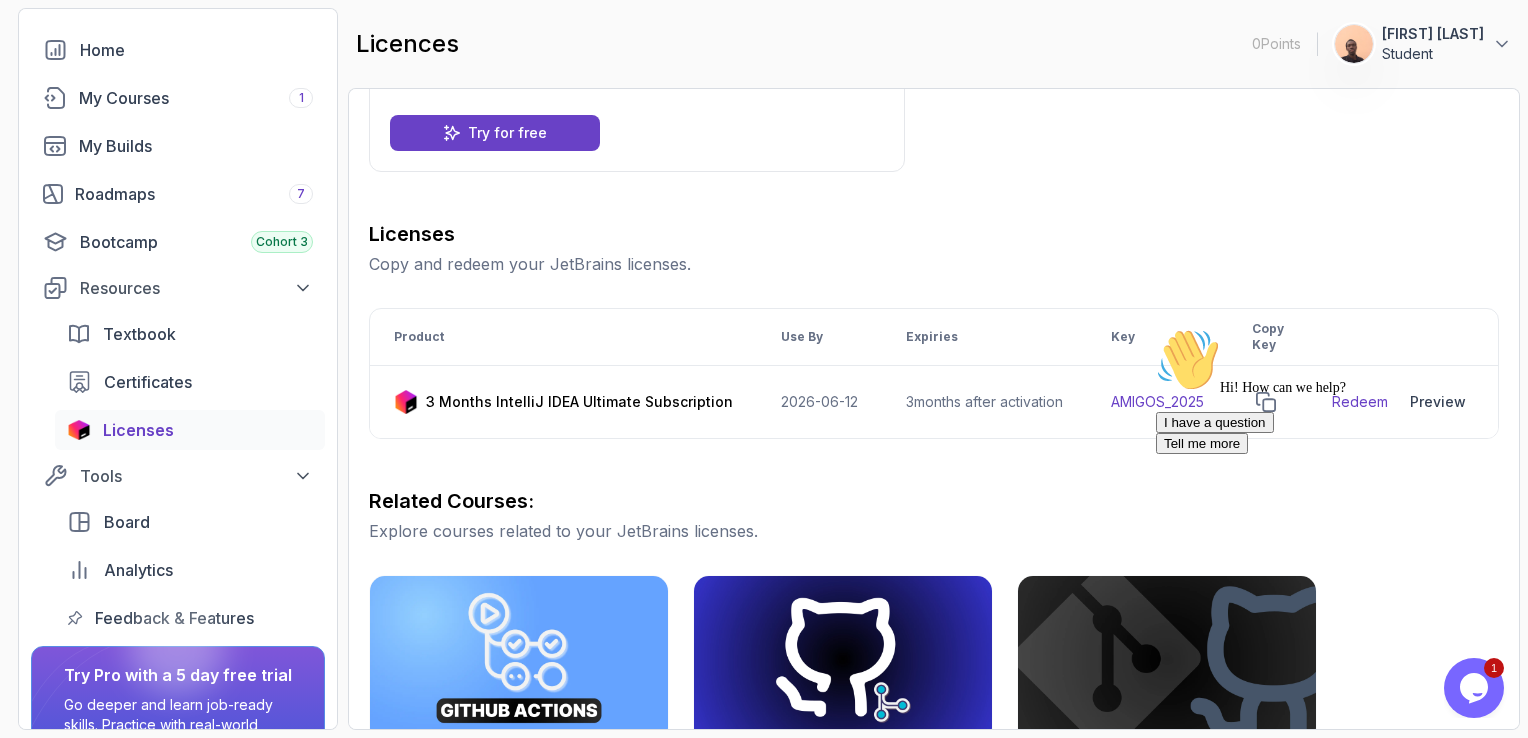 click on "Hi! How can we help? I have a question Tell me more" at bounding box center [1336, 391] 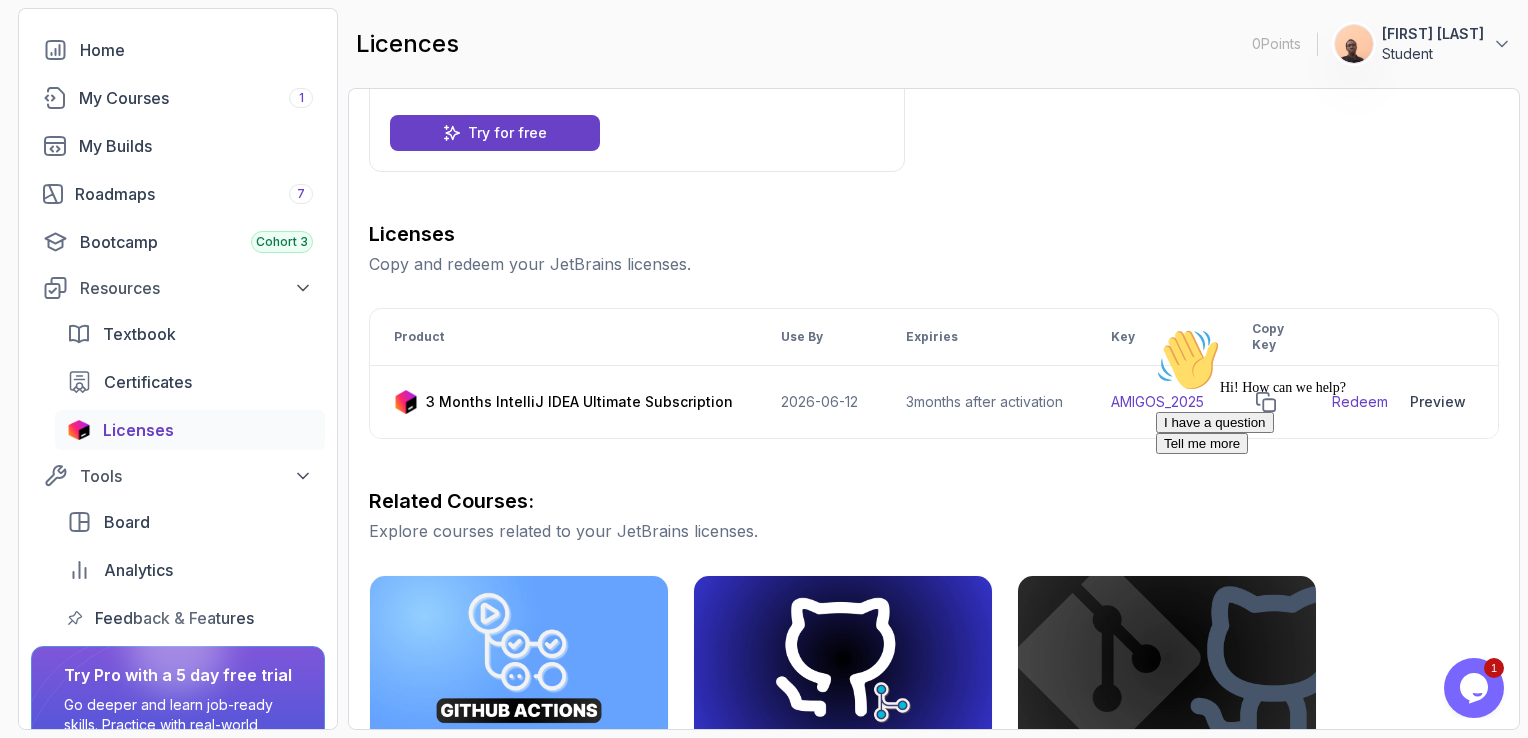 click on "Copy and redeem your JetBrains licenses." at bounding box center [934, 264] 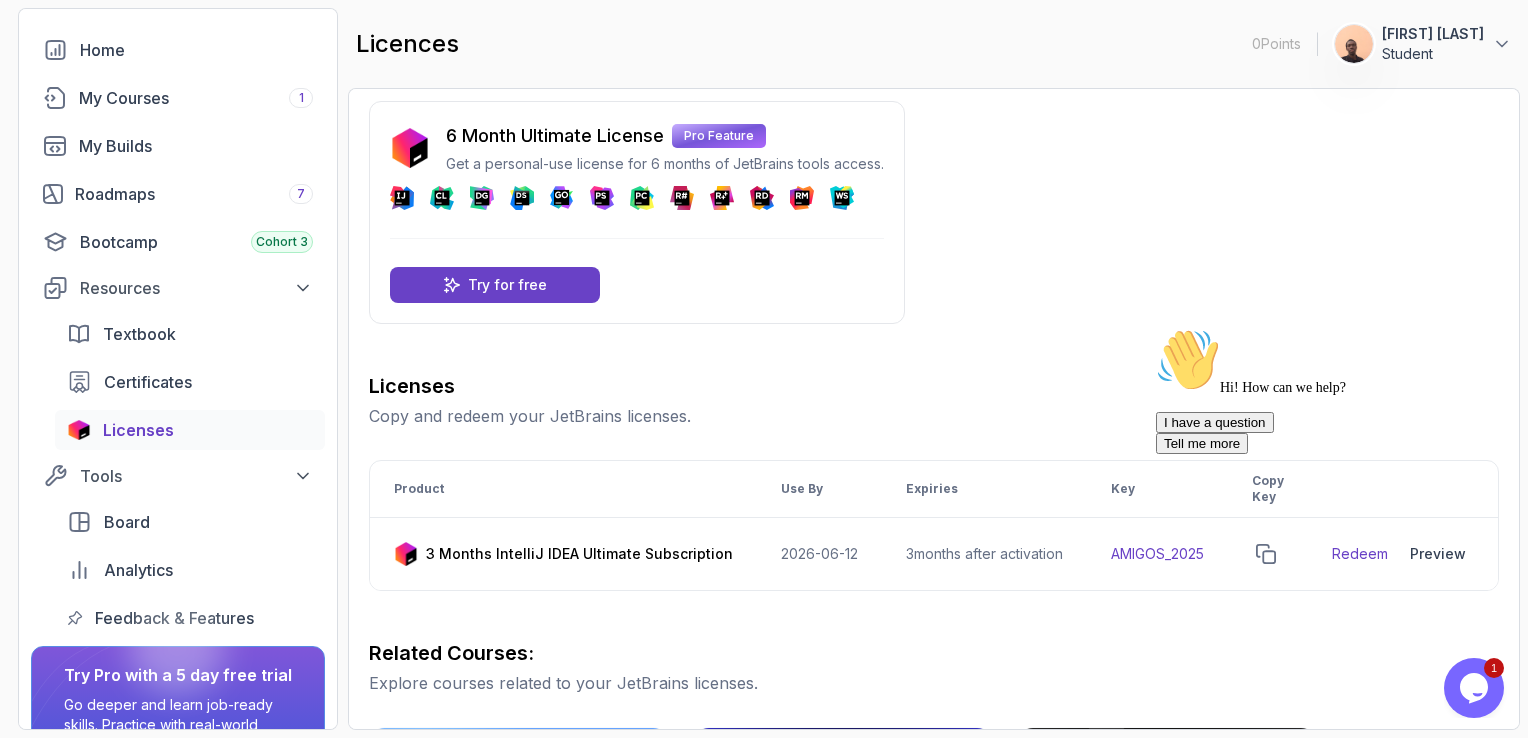 scroll, scrollTop: 0, scrollLeft: 0, axis: both 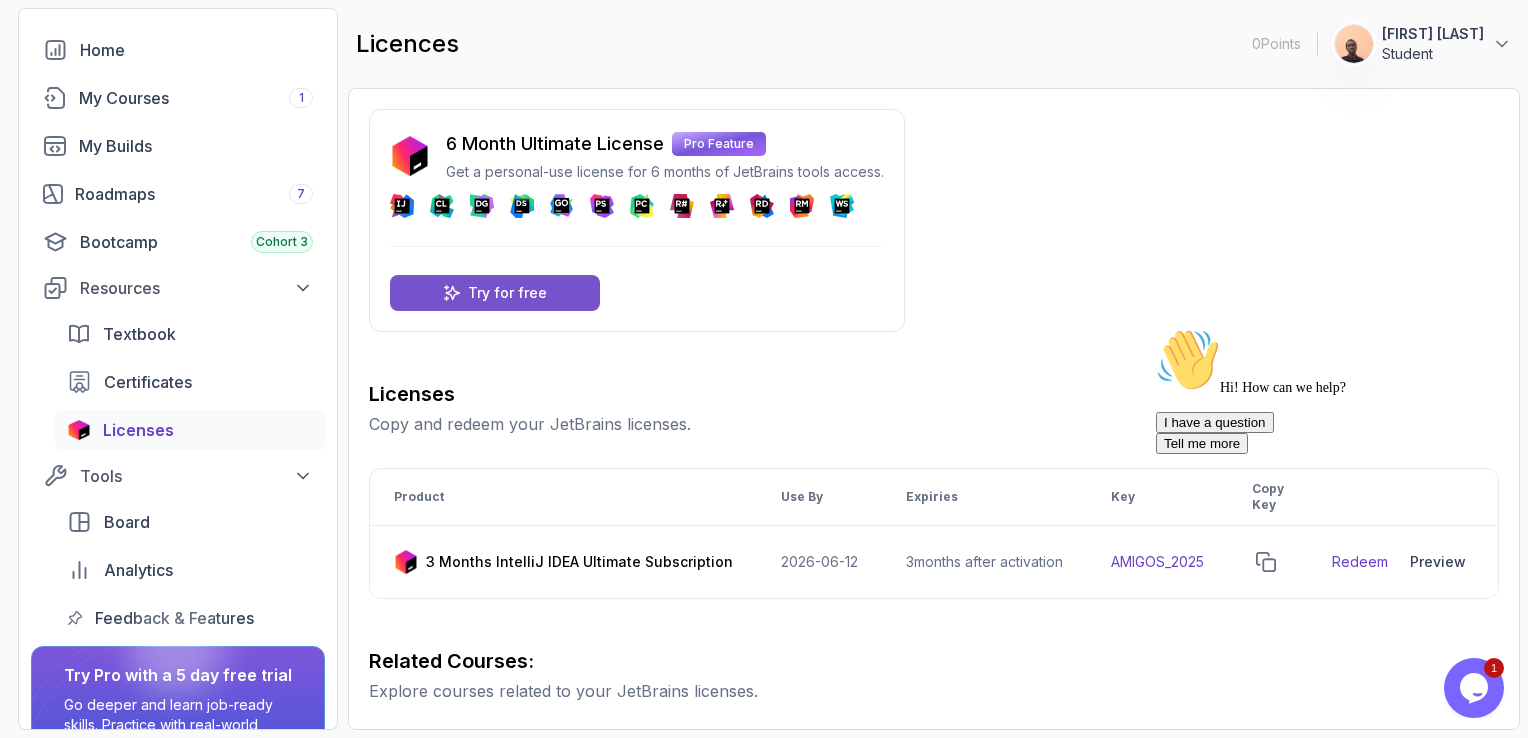 click on "Try for free" at bounding box center (507, 293) 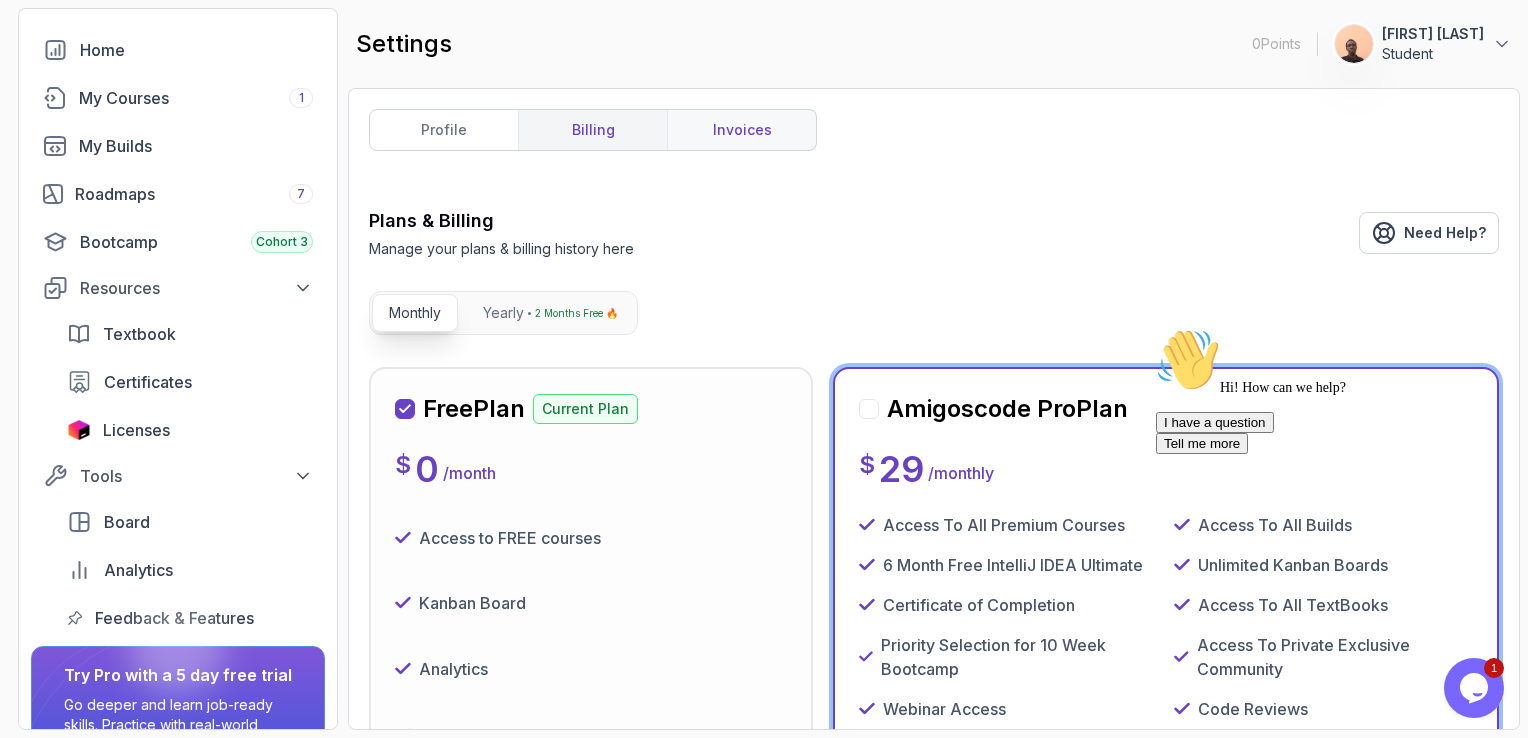 click on "invoices" at bounding box center [741, 130] 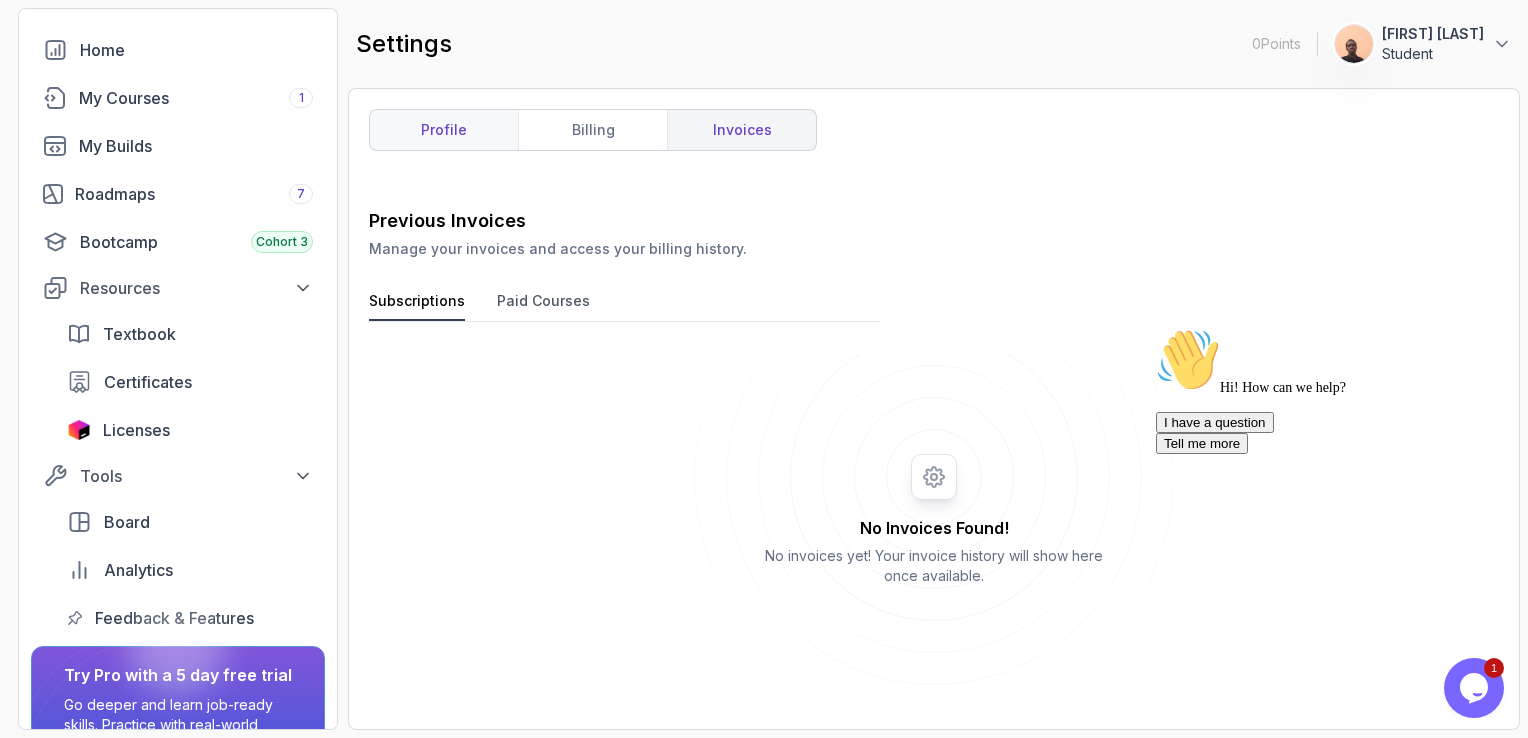 click on "profile" at bounding box center [444, 130] 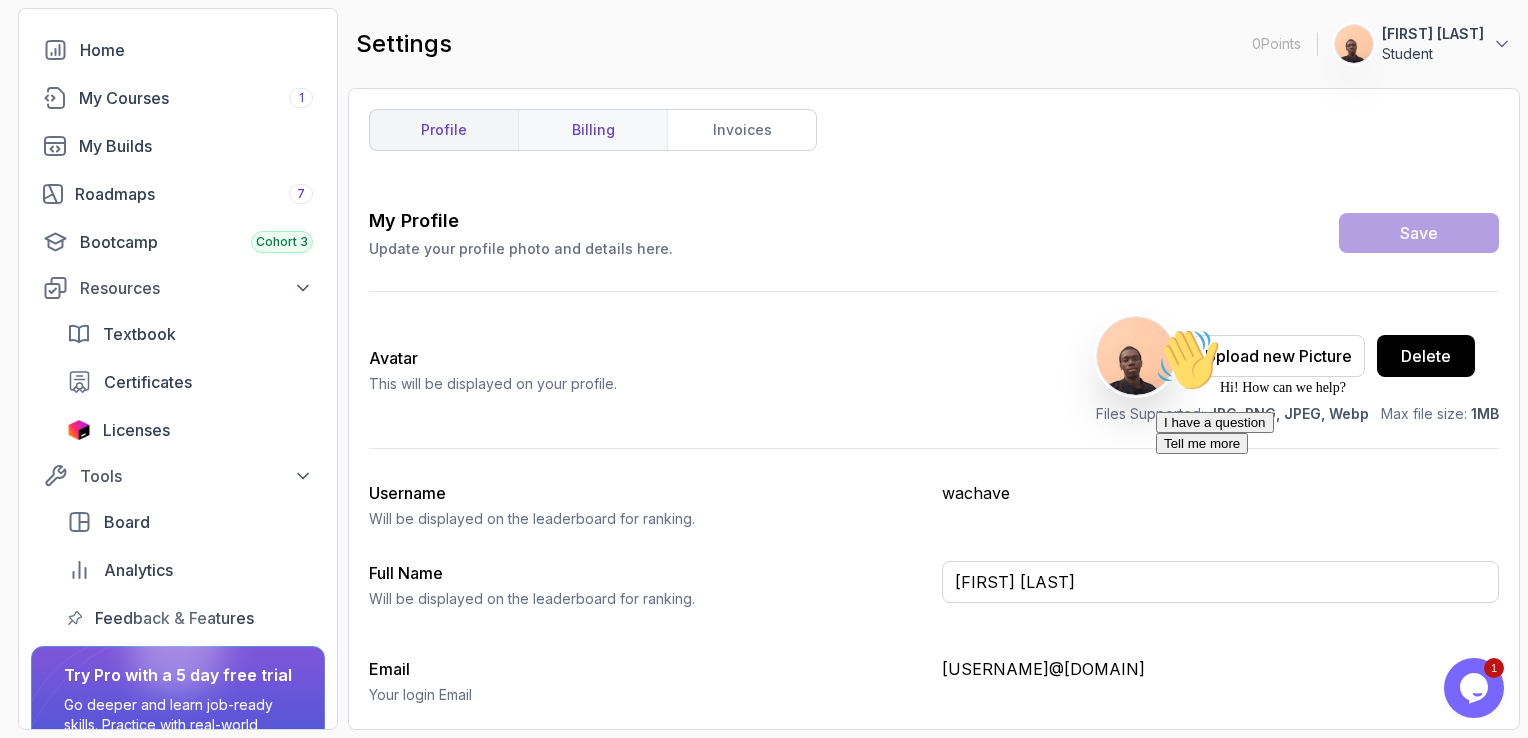 click on "billing" at bounding box center [592, 130] 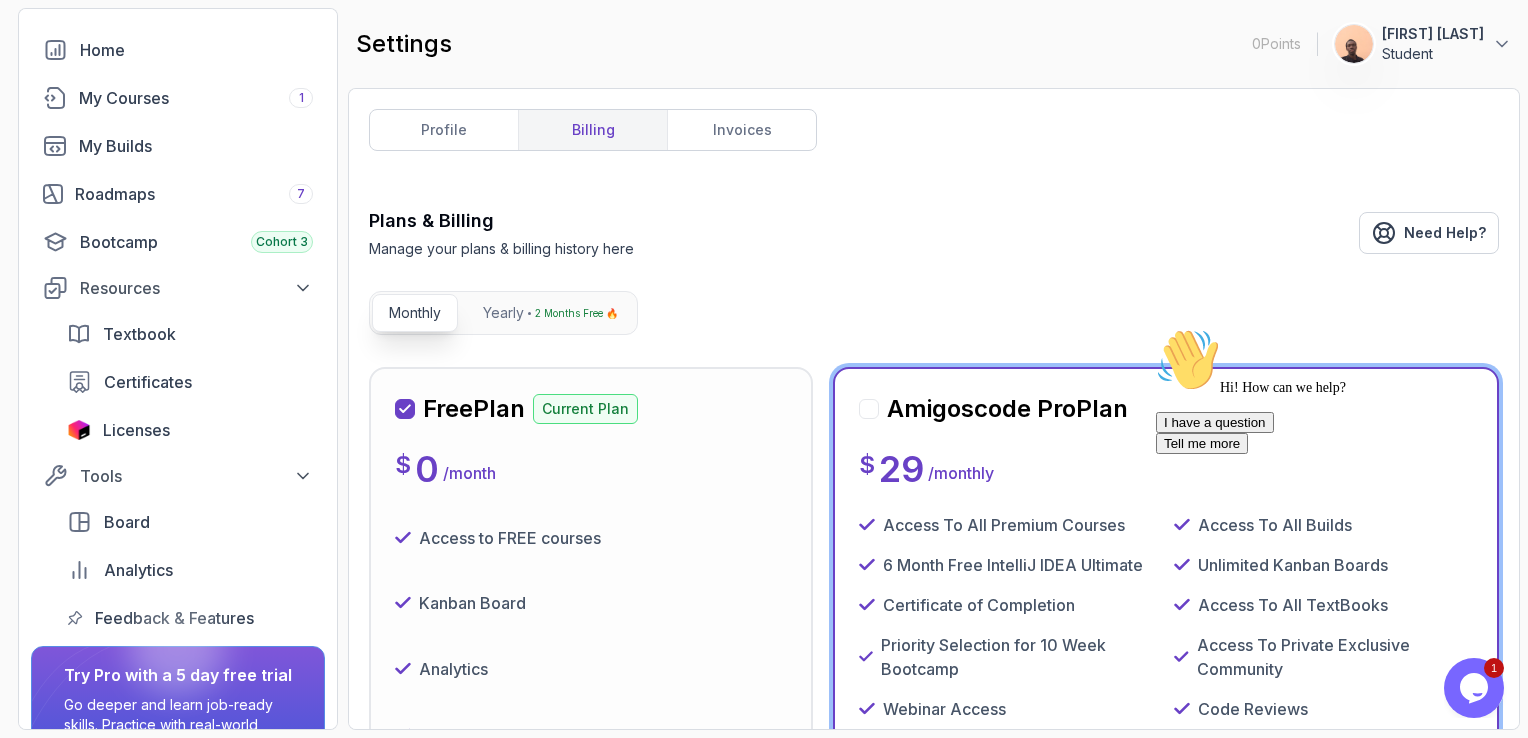 click on "$ 0 / month" at bounding box center [591, 469] 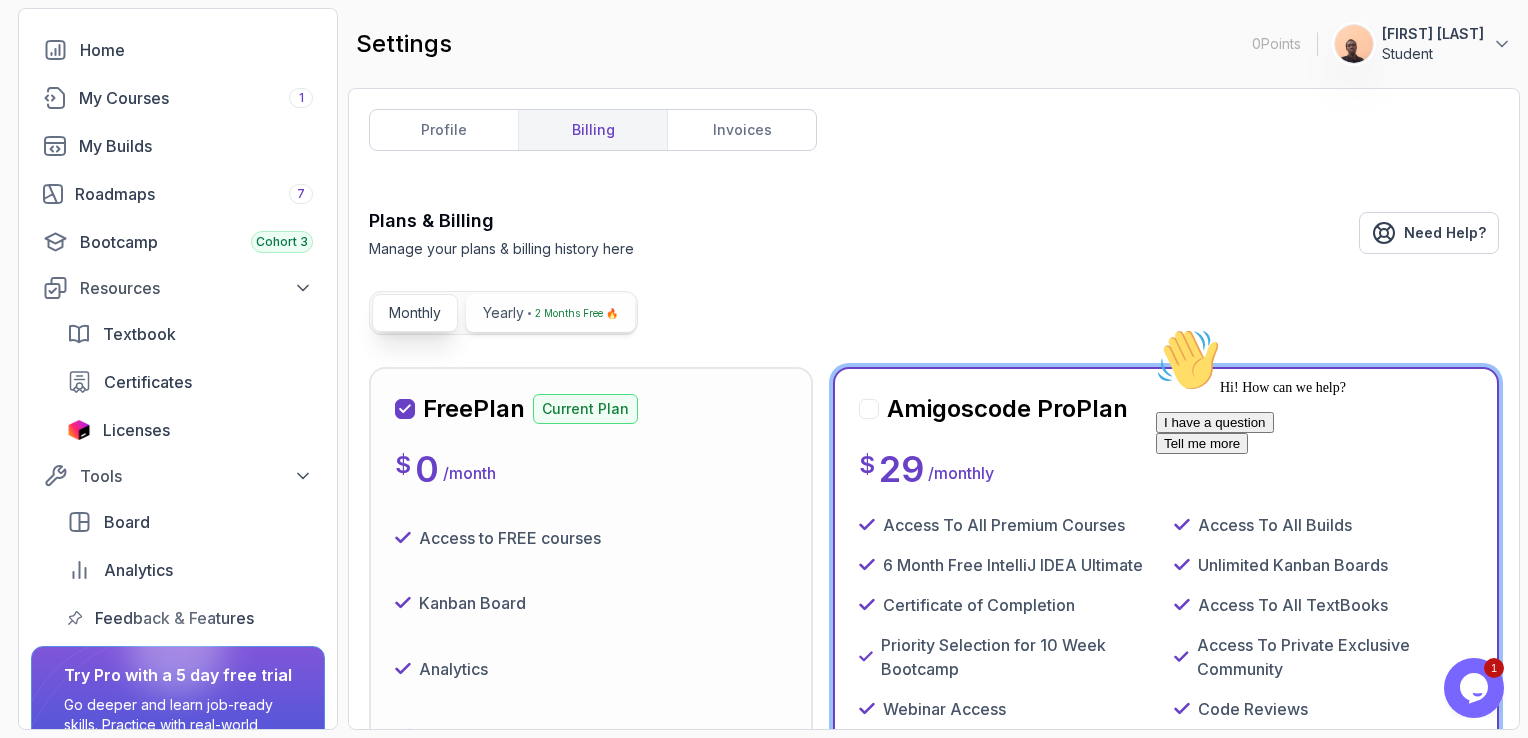 click on "2 Months Free 🔥" at bounding box center [576, 313] 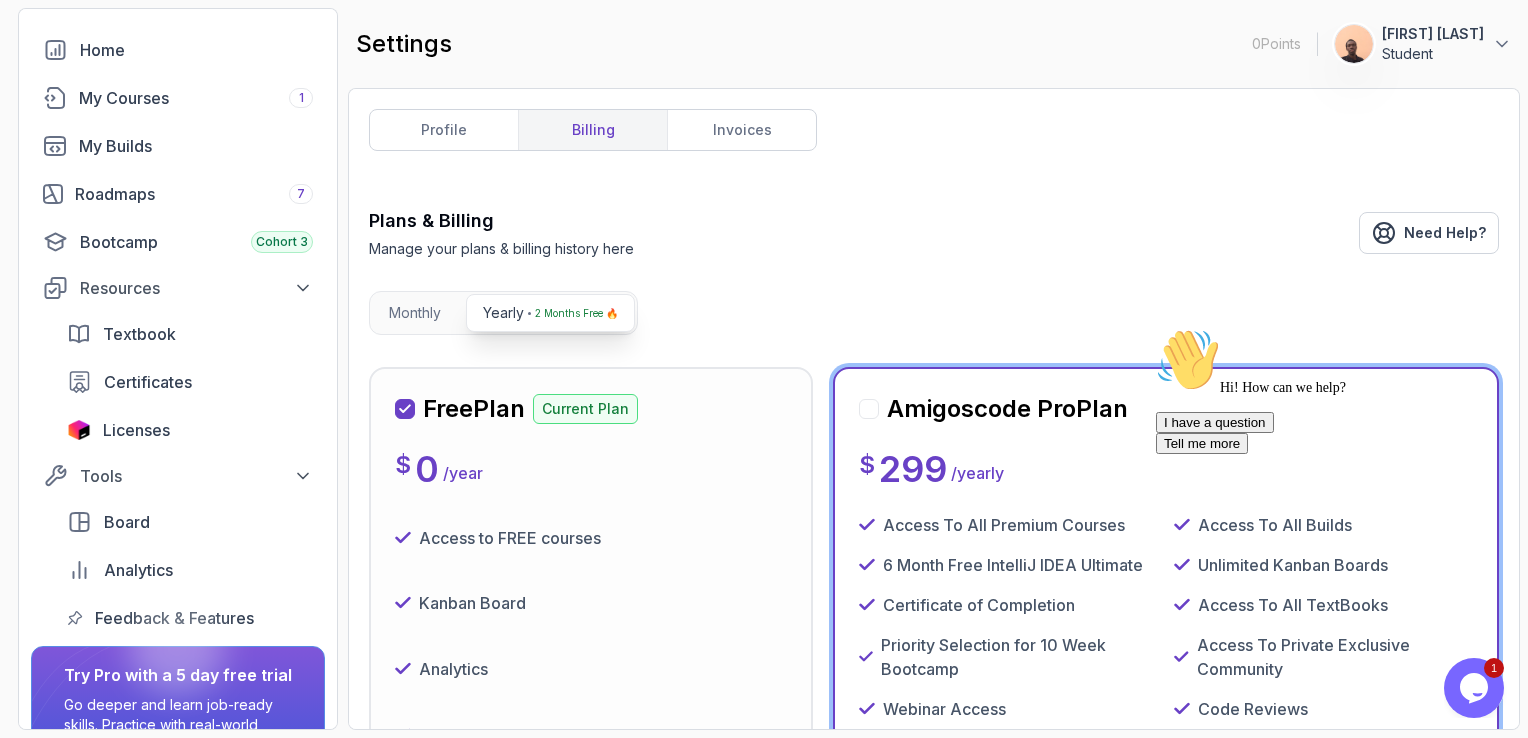 click on "$ 0 / year" at bounding box center [591, 469] 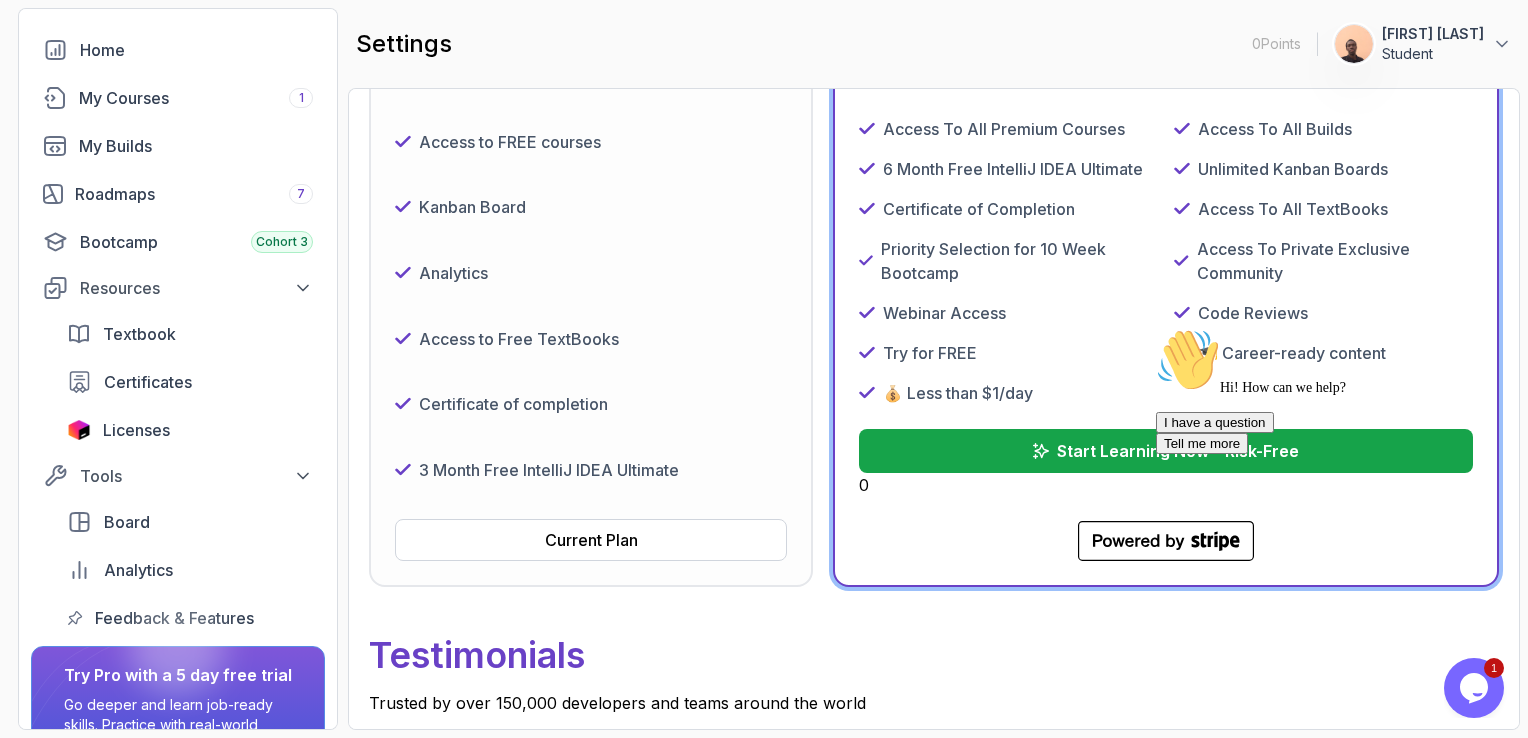 scroll, scrollTop: 400, scrollLeft: 0, axis: vertical 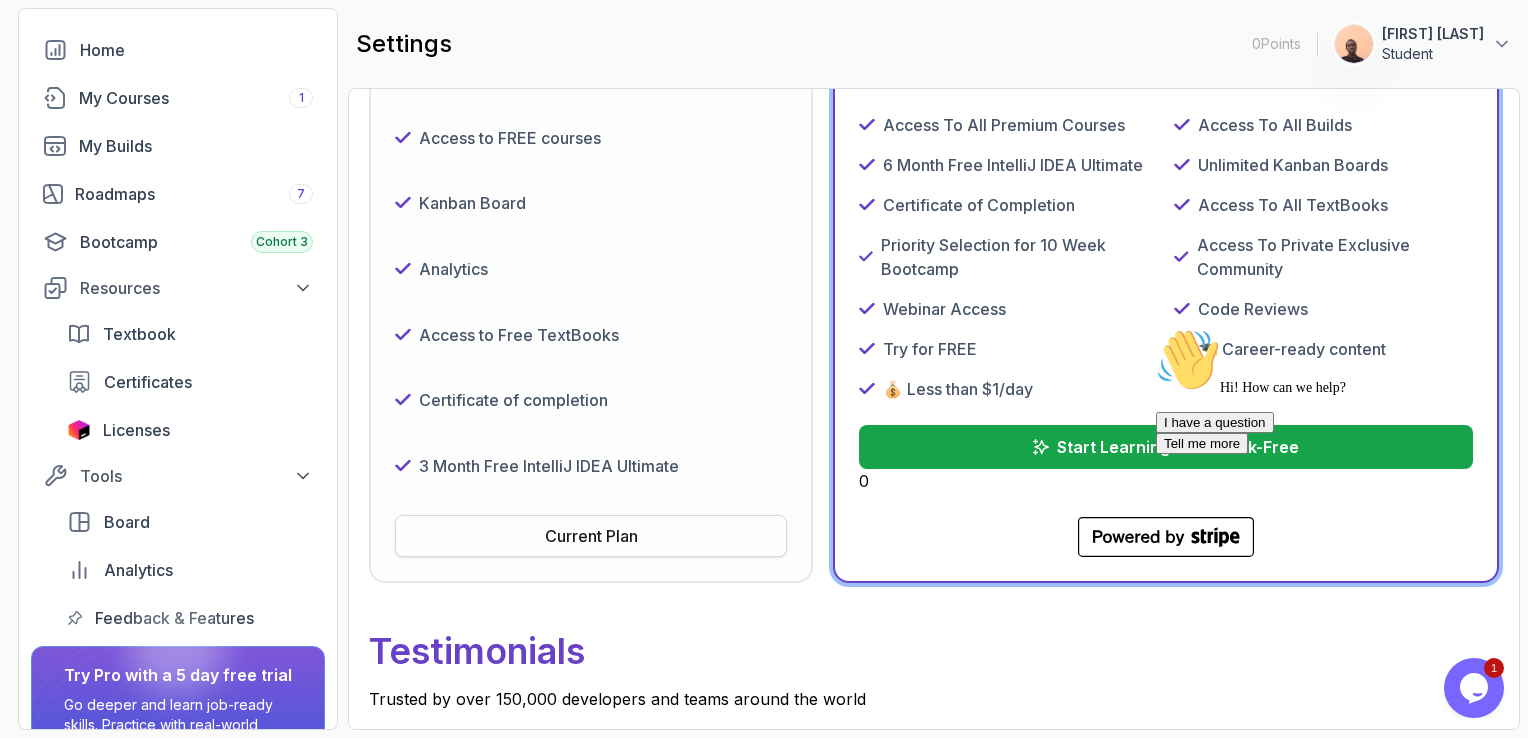 click on "Current Plan" at bounding box center [591, 536] 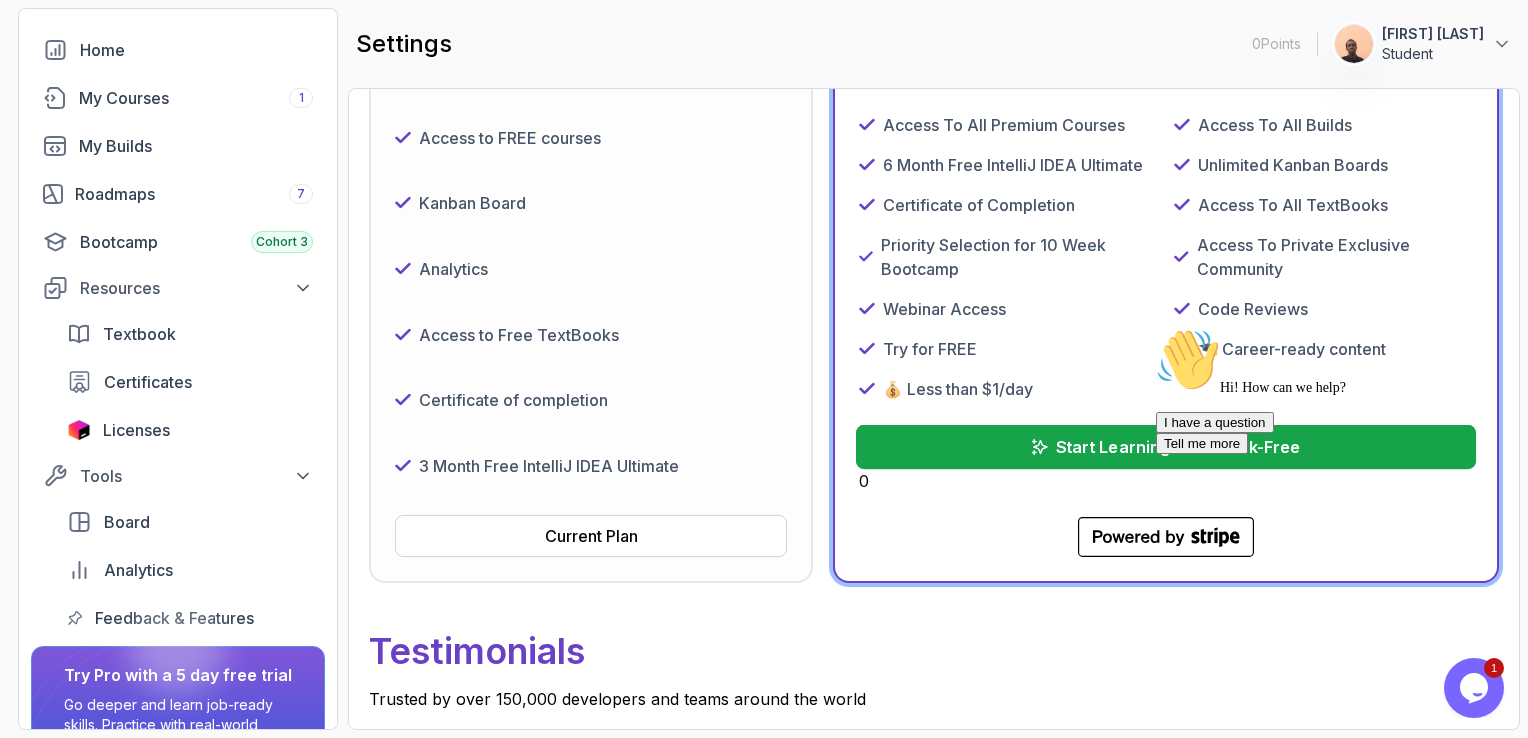 click on "Start Learning Now – Risk-Free" at bounding box center (1178, 447) 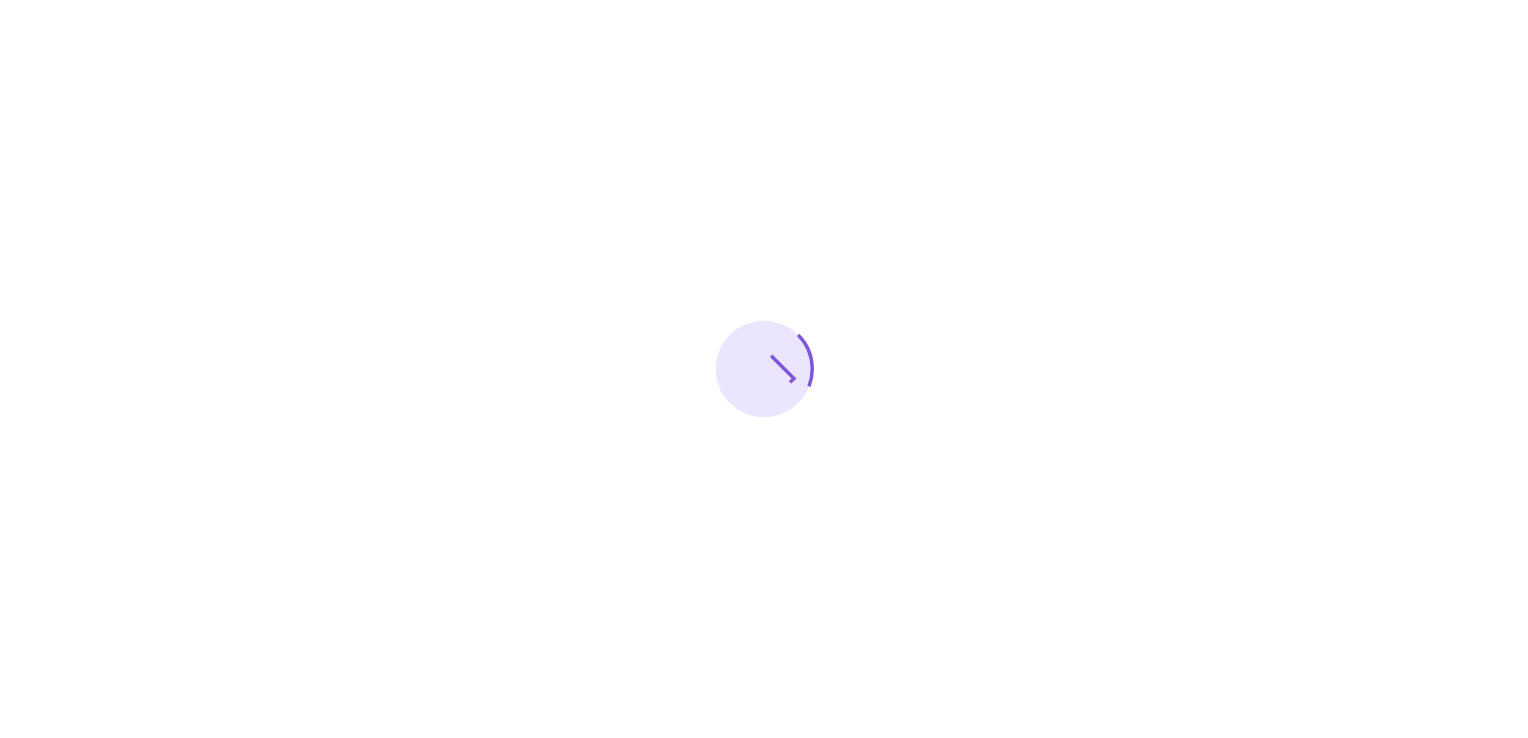 scroll, scrollTop: 0, scrollLeft: 0, axis: both 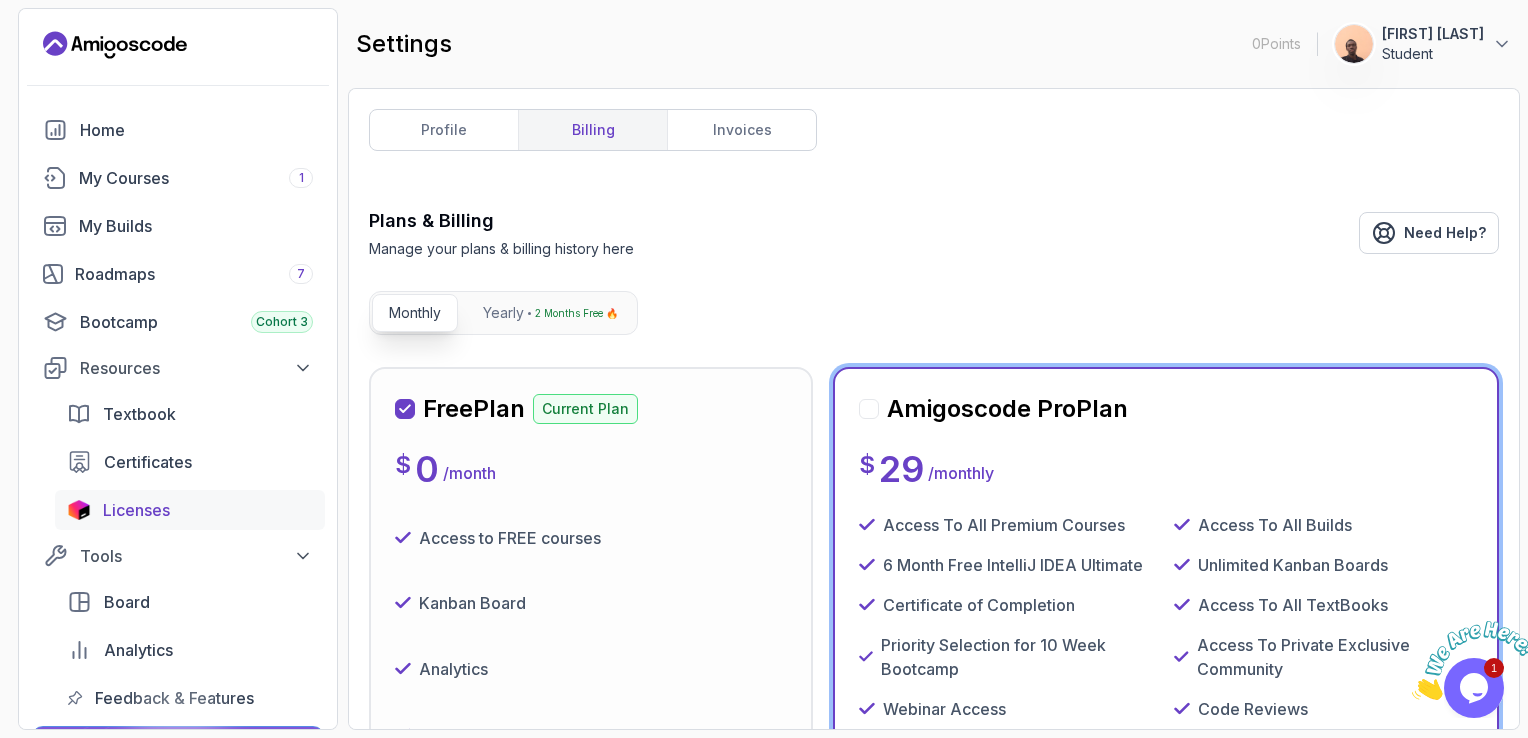 click on "Licenses" at bounding box center [208, 510] 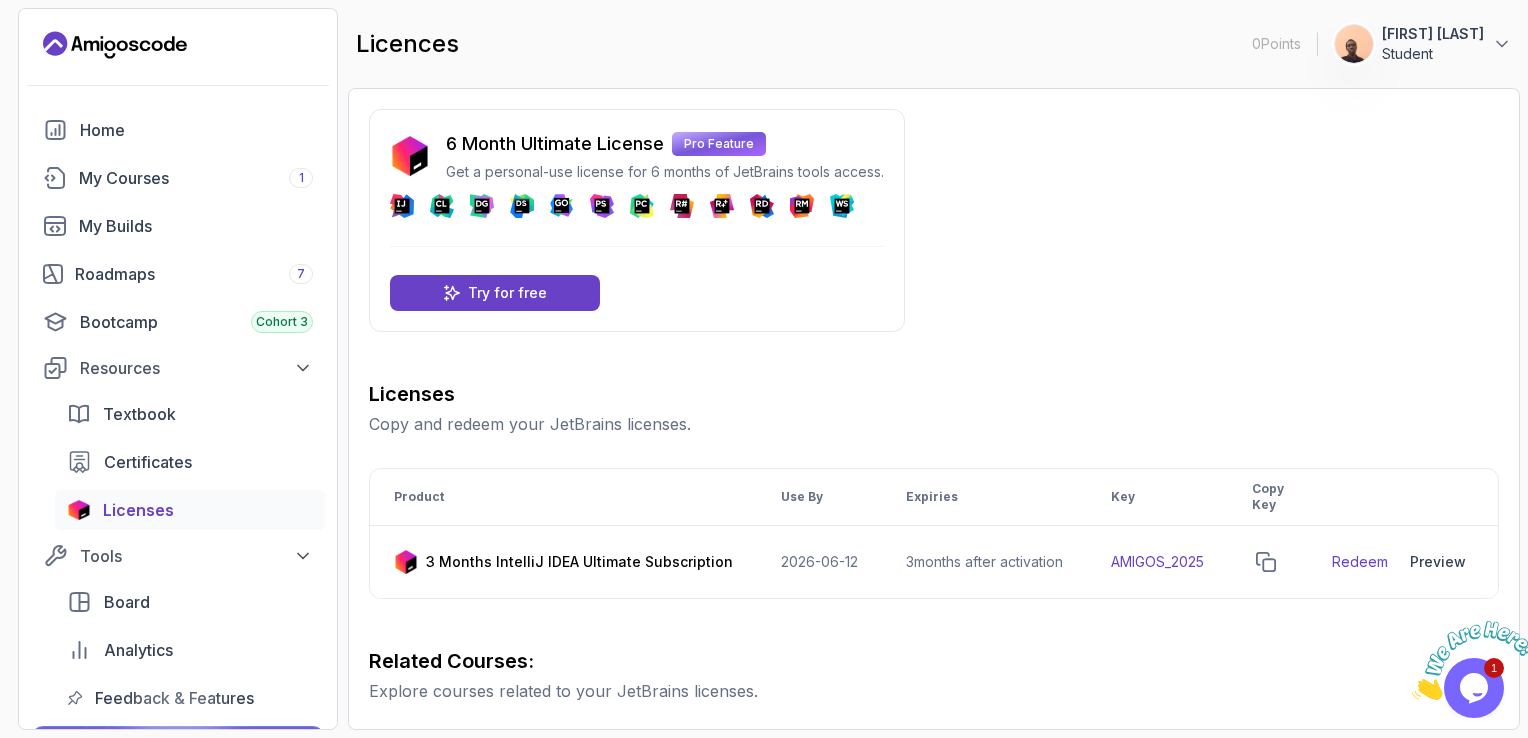 click on "6 Month Ultimate License Pro Feature Get a personal-use license for 6 months of JetBrains tools access. DataSpell Try for free Licenses Copy and redeem your JetBrains licenses. Product Use By Expiries Key Copy Key 3 Months IntelliJ IDEA Ultimate Subscription 2026-06-12 3  months after activation AMIGOS_2025 Redeem Preview Download Related Courses: Explore courses related to your JetBrains licenses. CI/CD with GitHub Actions Pro Master CI/CD pipelines with GitHub Actions, automate deployments, and implement DevOps best practices Git for Professionals Pro Master advanced Git and GitHub techniques to optimize your development workflow and collaboration efficiency. Git & GitHub Fundamentals Learn the fundamentals of Git and GitHub. GitHub Toolkit Pro Master GitHub Toolkit to enhance your development workflow and collaboration efficiency. IntelliJ IDEA Developer Guide Pro Maximize IDE efficiency with IntelliJ IDEA and boost your productivity." at bounding box center (934, 409) 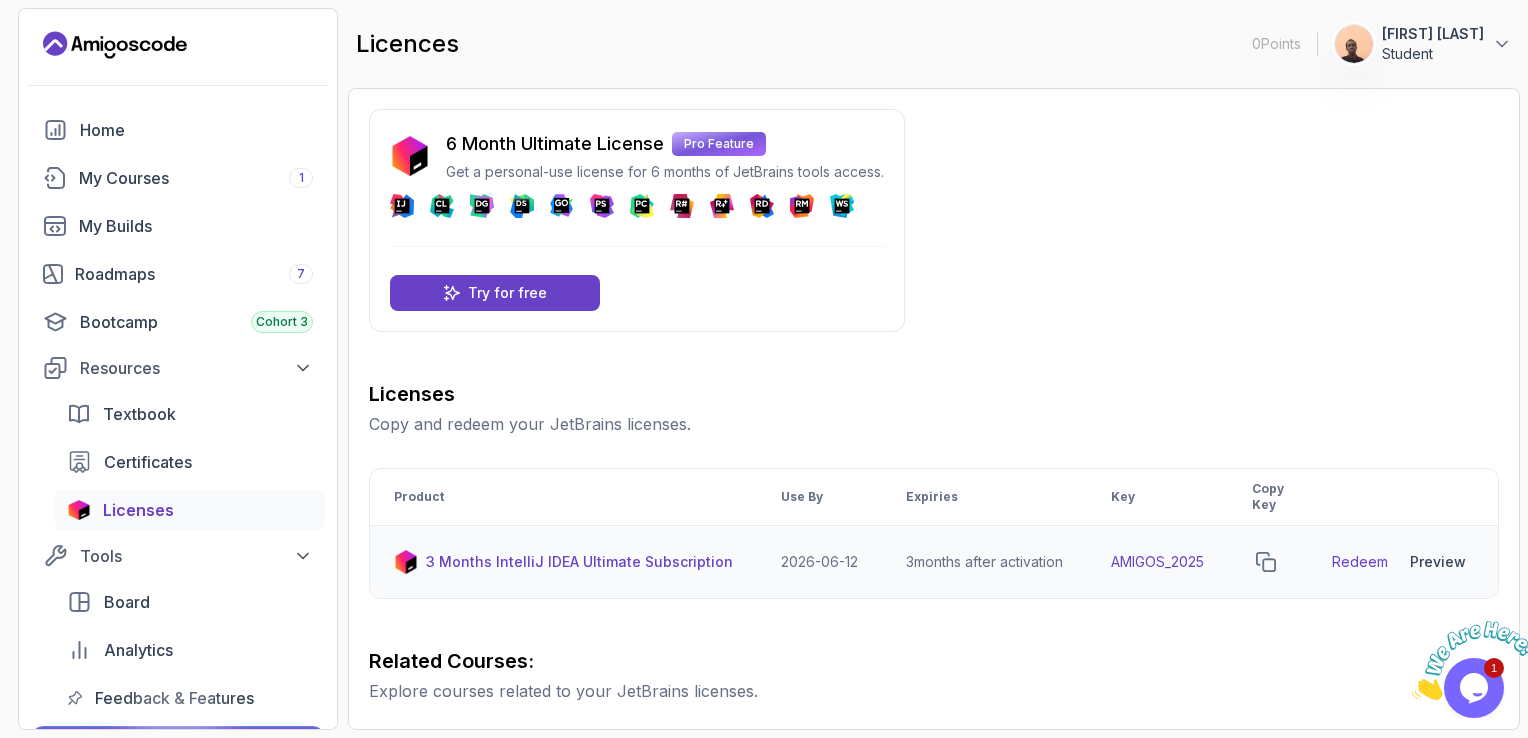 click on "Preview" at bounding box center [1438, 562] 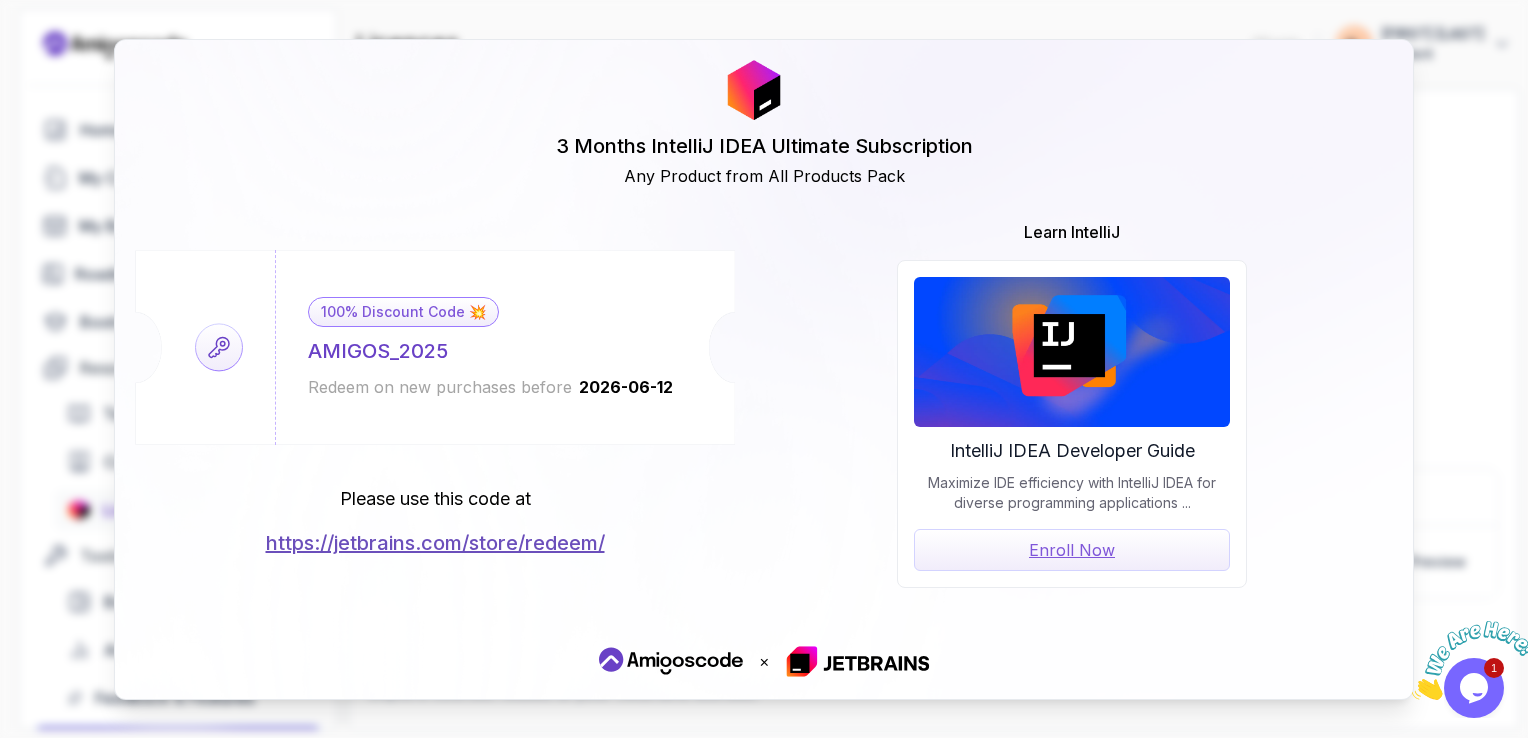 click on "https://jetbrains.com/store/redeem/" at bounding box center [435, 543] 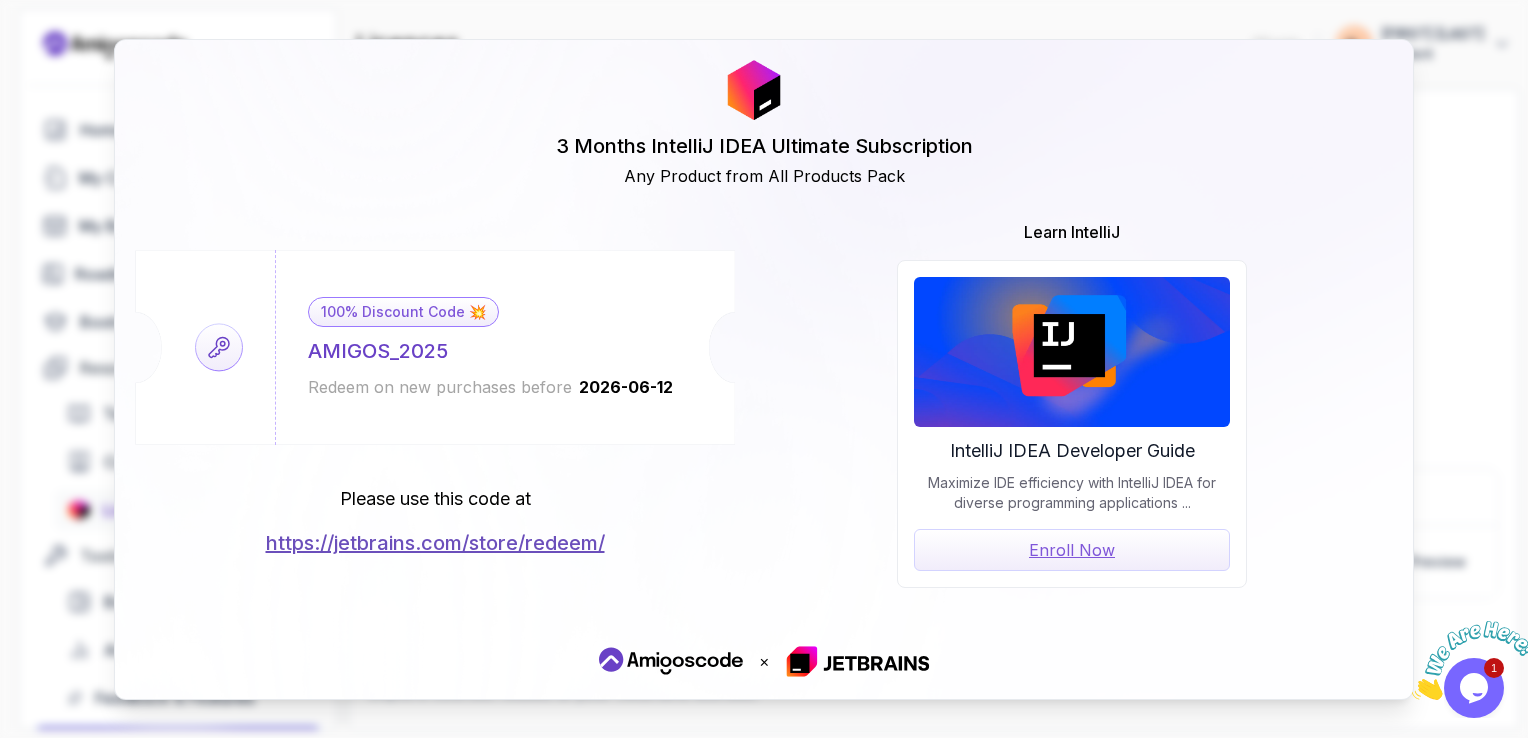 click on "3 Months IntelliJ IDEA Ultimate Subscription Any Product from All Products Pack 100% Discount Code 💥 AMIGOS_2025 Redeem on new purchases before   2026-06-12 Please use this code at https://jetbrains.com/store/redeem/ Learn IntelliJ IntelliJ IDEA Developer Guide Maximize IDE efficiency with IntelliJ IDEA for diverse programming applications ... Enroll Now ×" at bounding box center (764, 369) 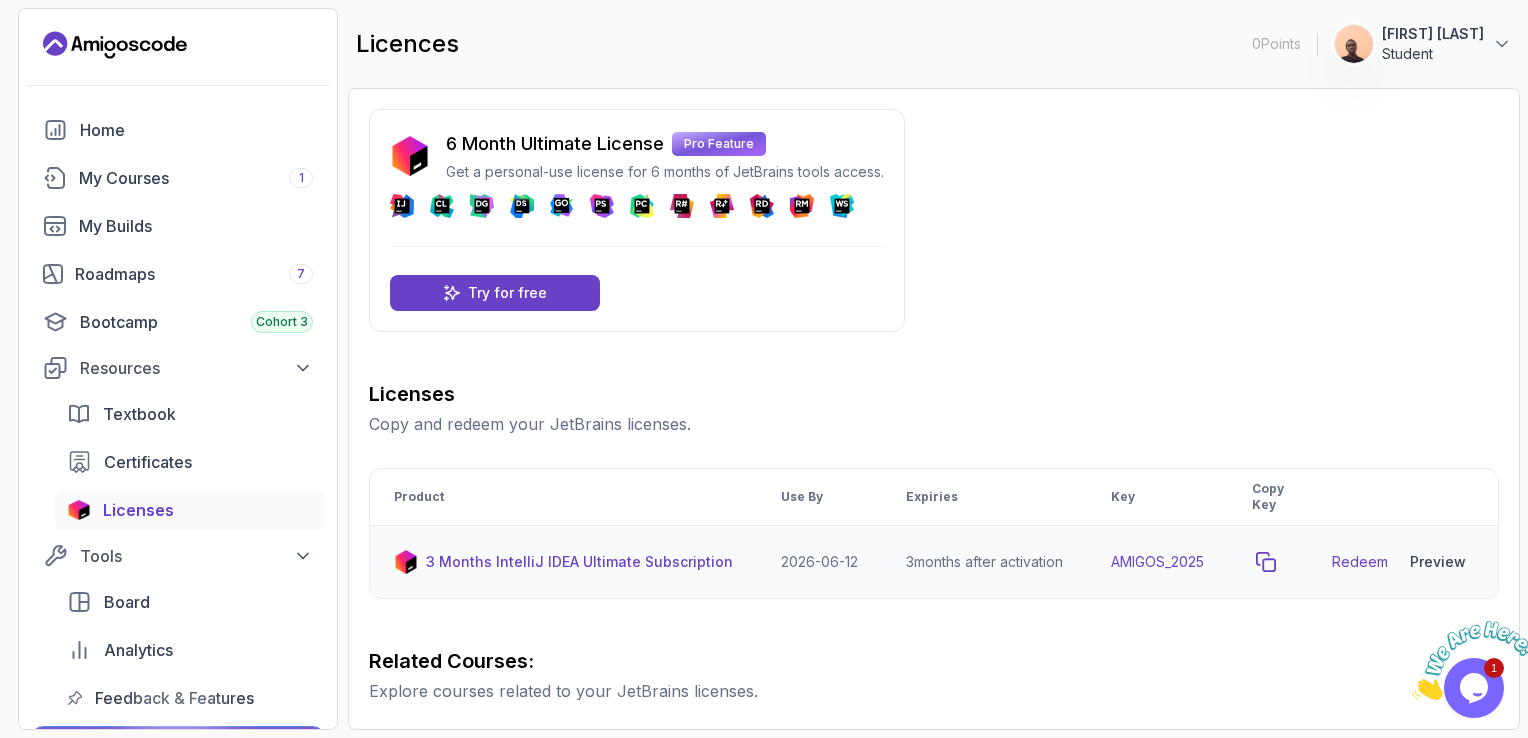 click 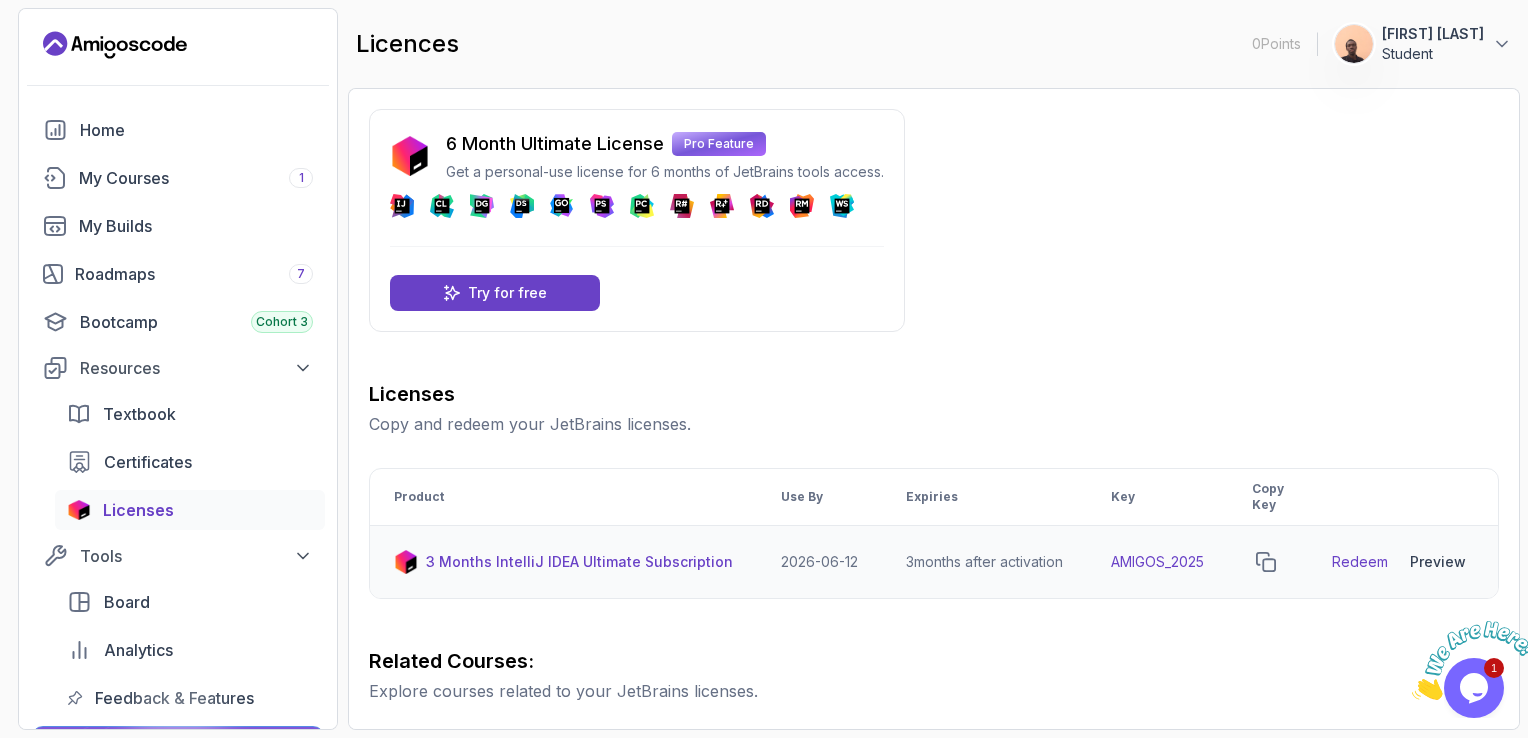 click on "Redeem" at bounding box center (1360, 562) 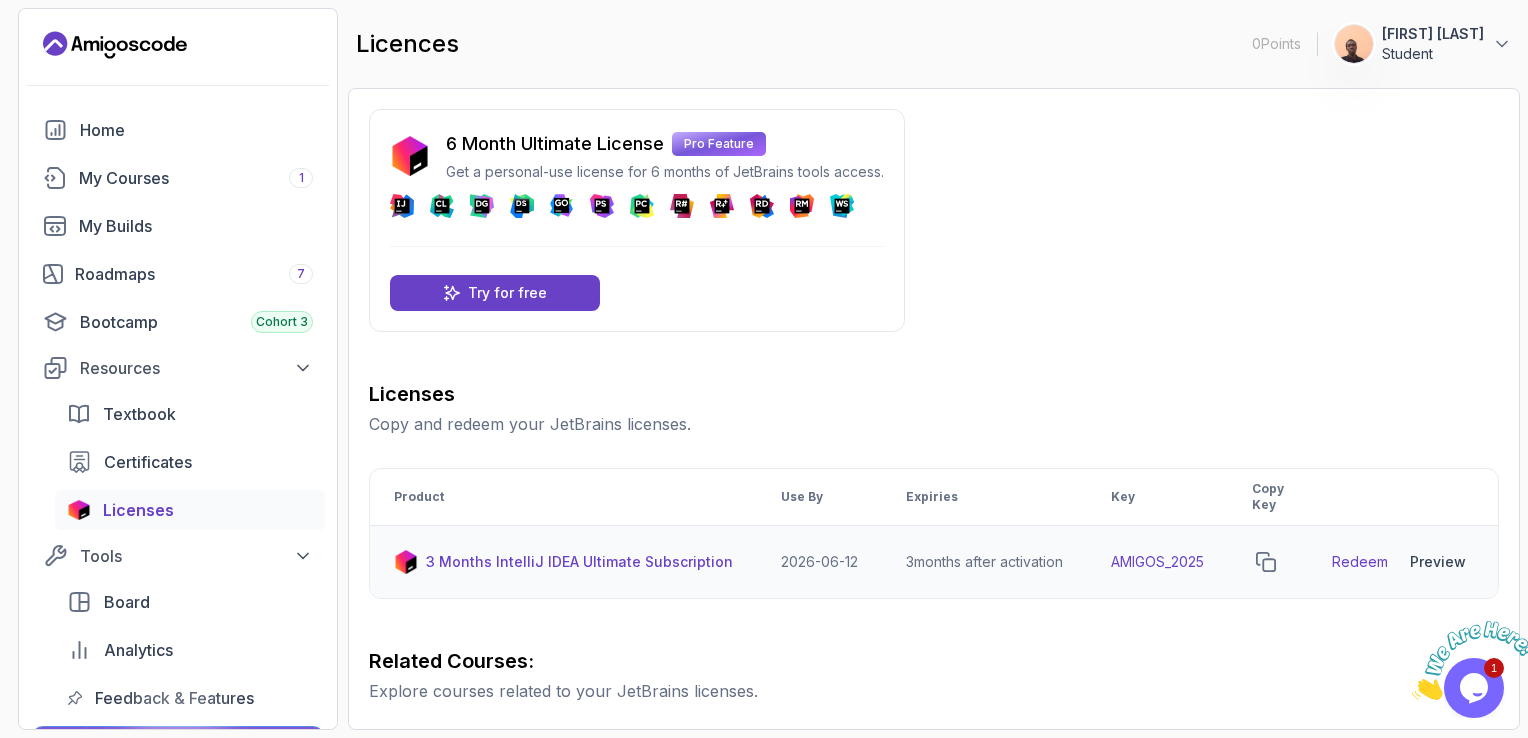click on "Redeem" at bounding box center (1360, 562) 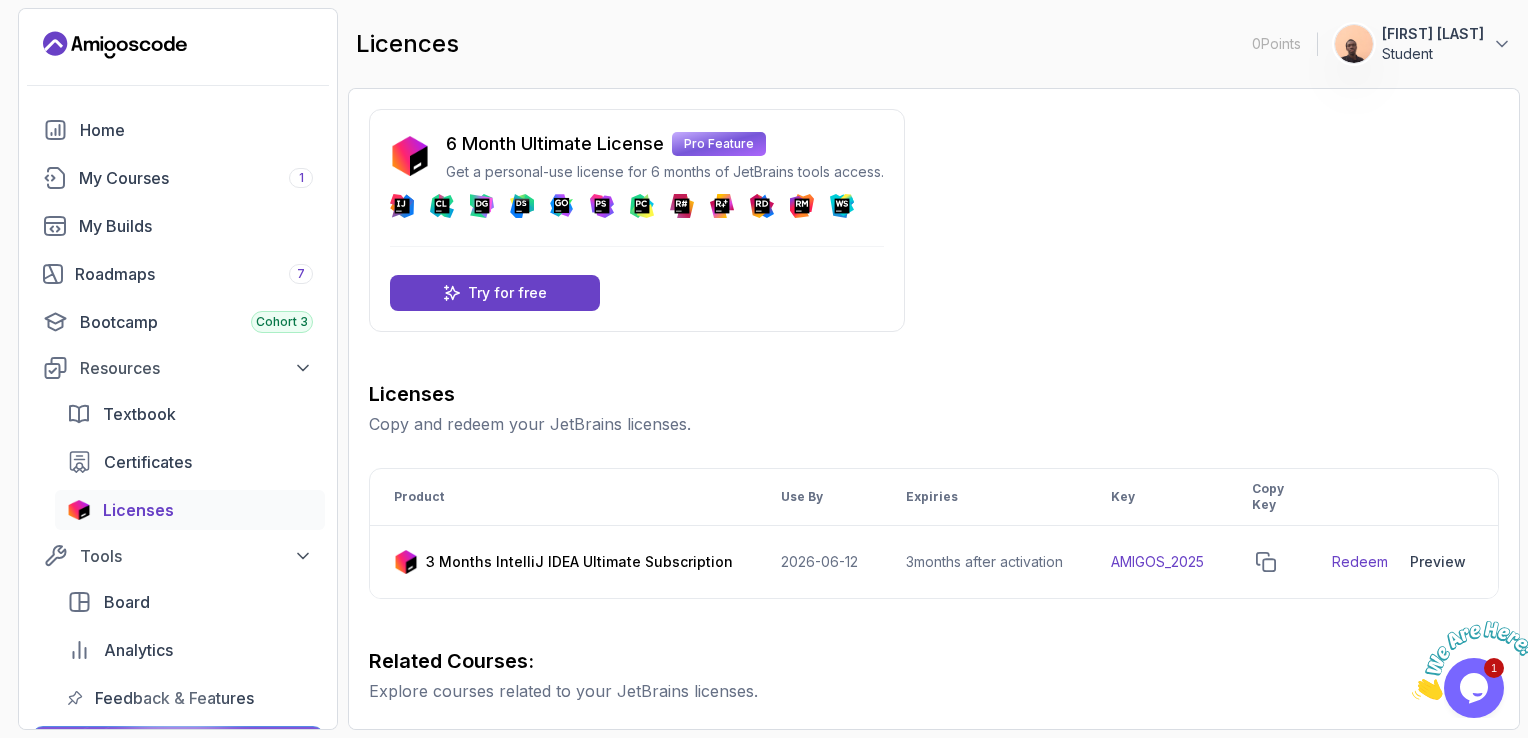 click on "Copy and redeem your JetBrains licenses." at bounding box center [934, 424] 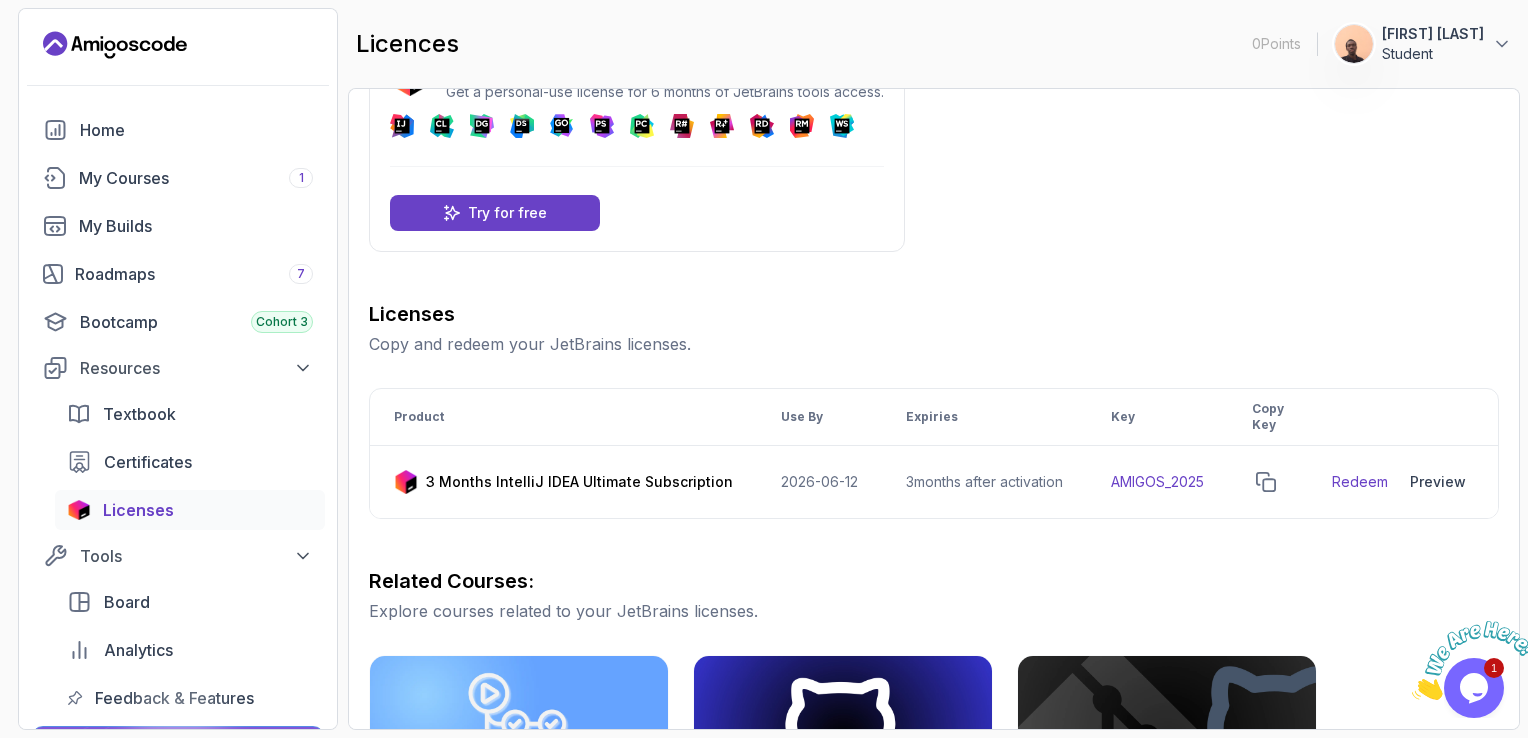 scroll, scrollTop: 0, scrollLeft: 0, axis: both 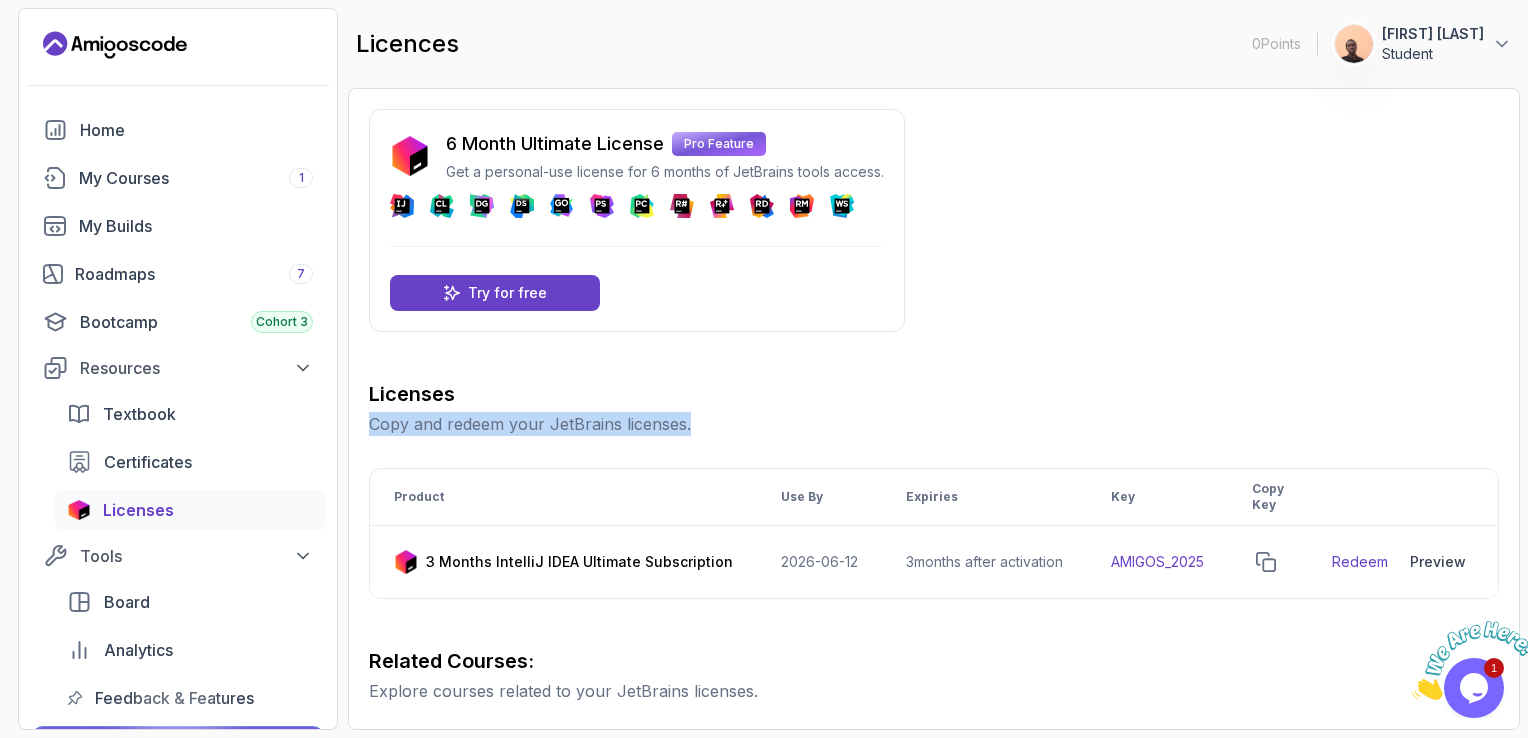 drag, startPoint x: 370, startPoint y: 430, endPoint x: 695, endPoint y: 434, distance: 325.02463 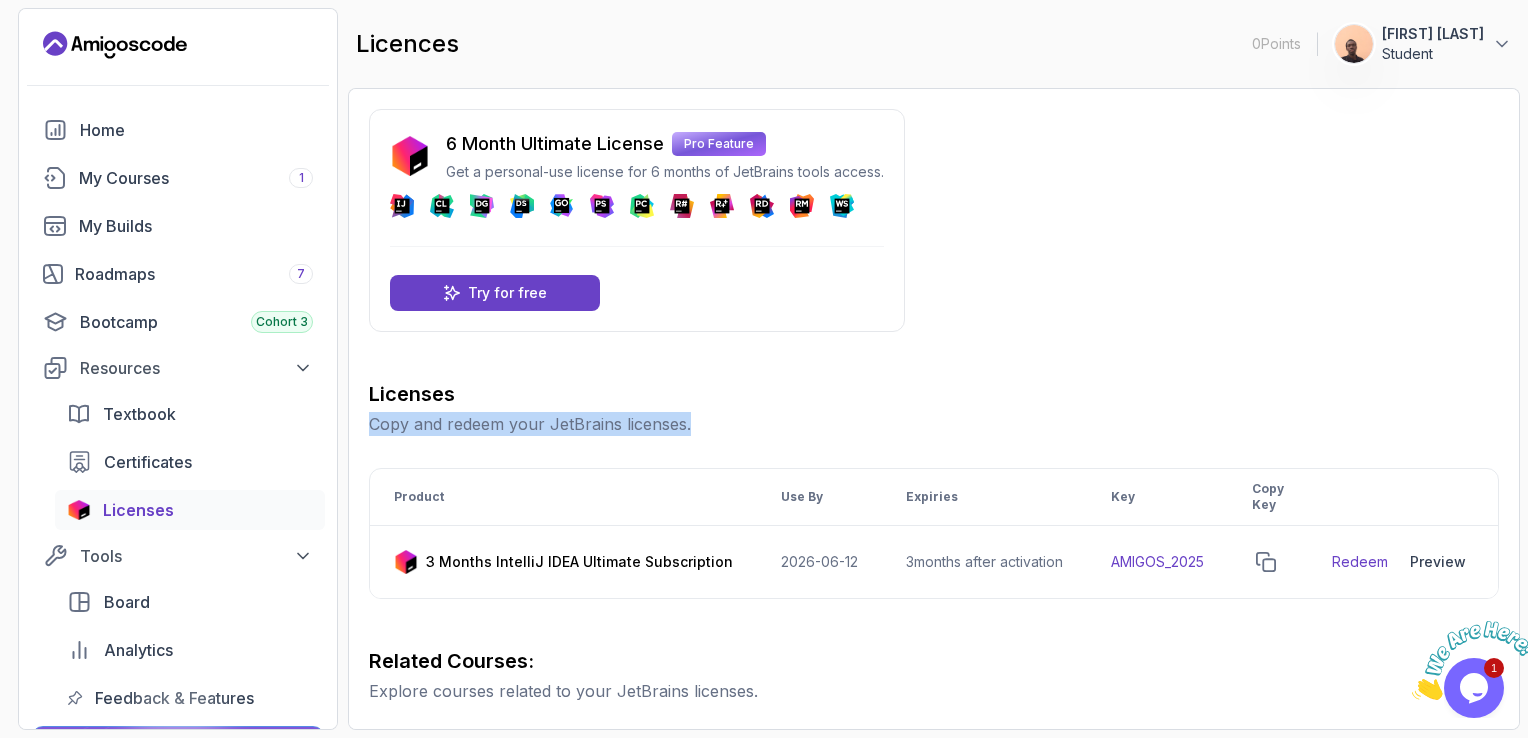 copy on "Copy and redeem your JetBrains licenses." 